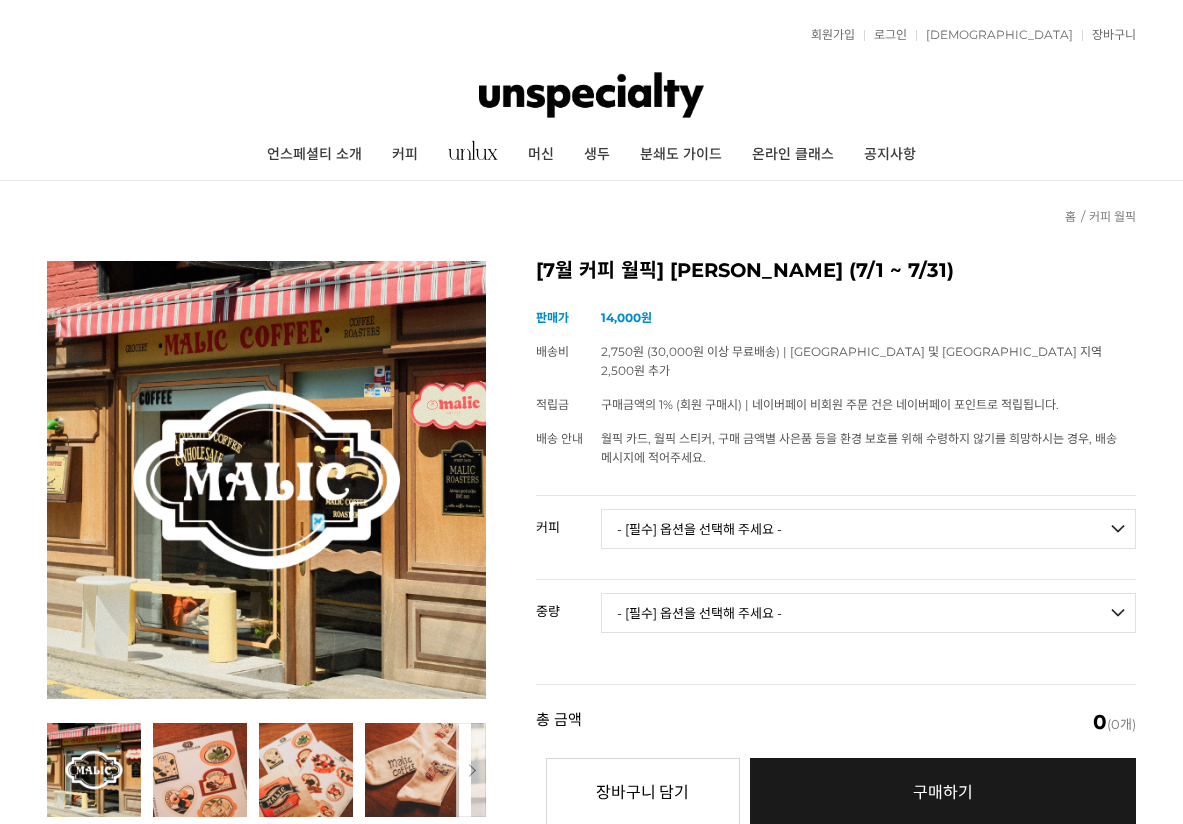 drag, startPoint x: 0, startPoint y: 0, endPoint x: 748, endPoint y: 517, distance: 909.28156 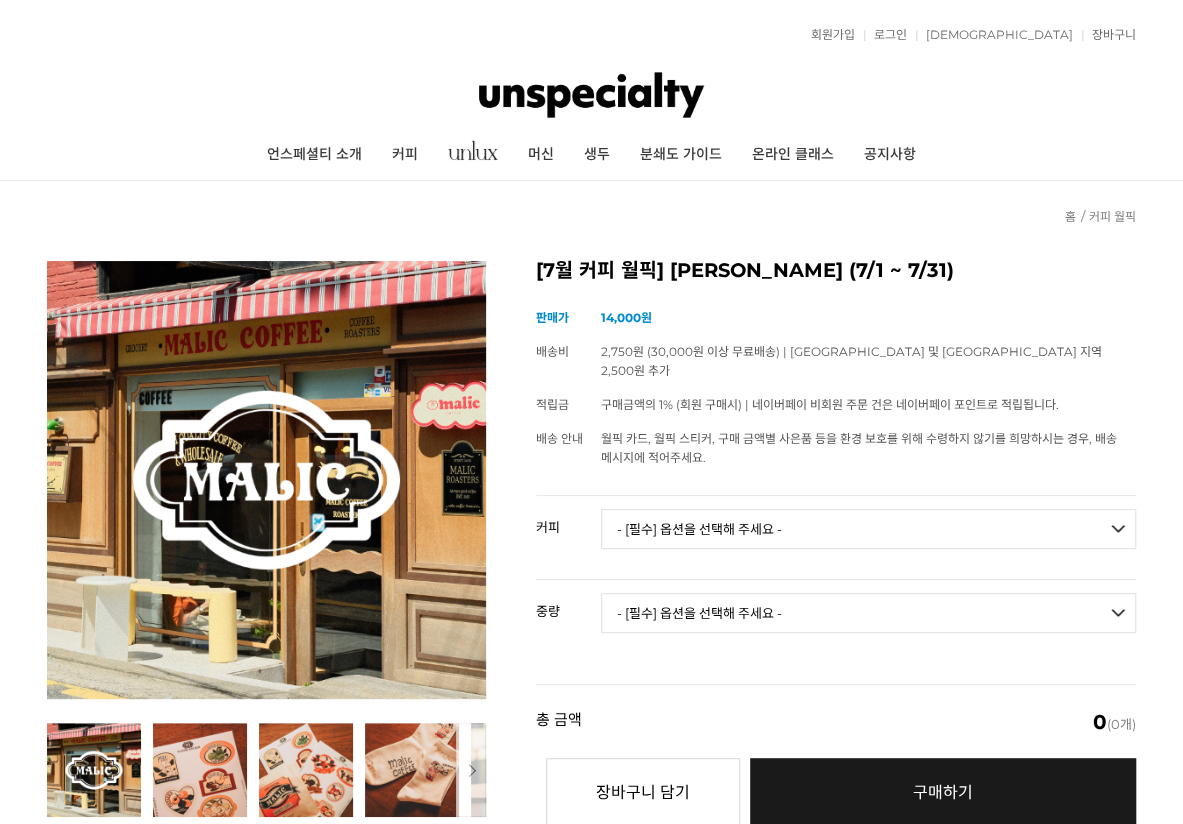 scroll, scrollTop: 0, scrollLeft: 0, axis: both 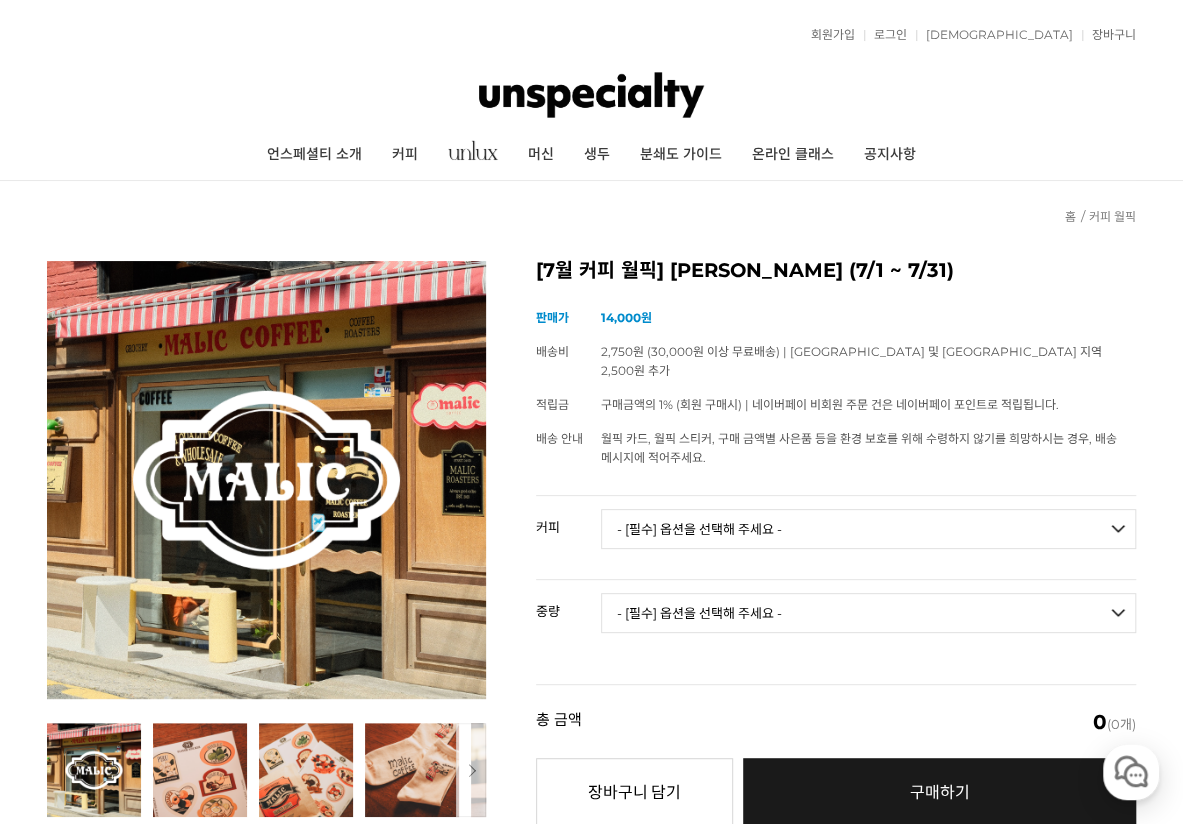 click on "- [필수] 옵션을 선택해 주세요 - -------------------" at bounding box center (868, 613) 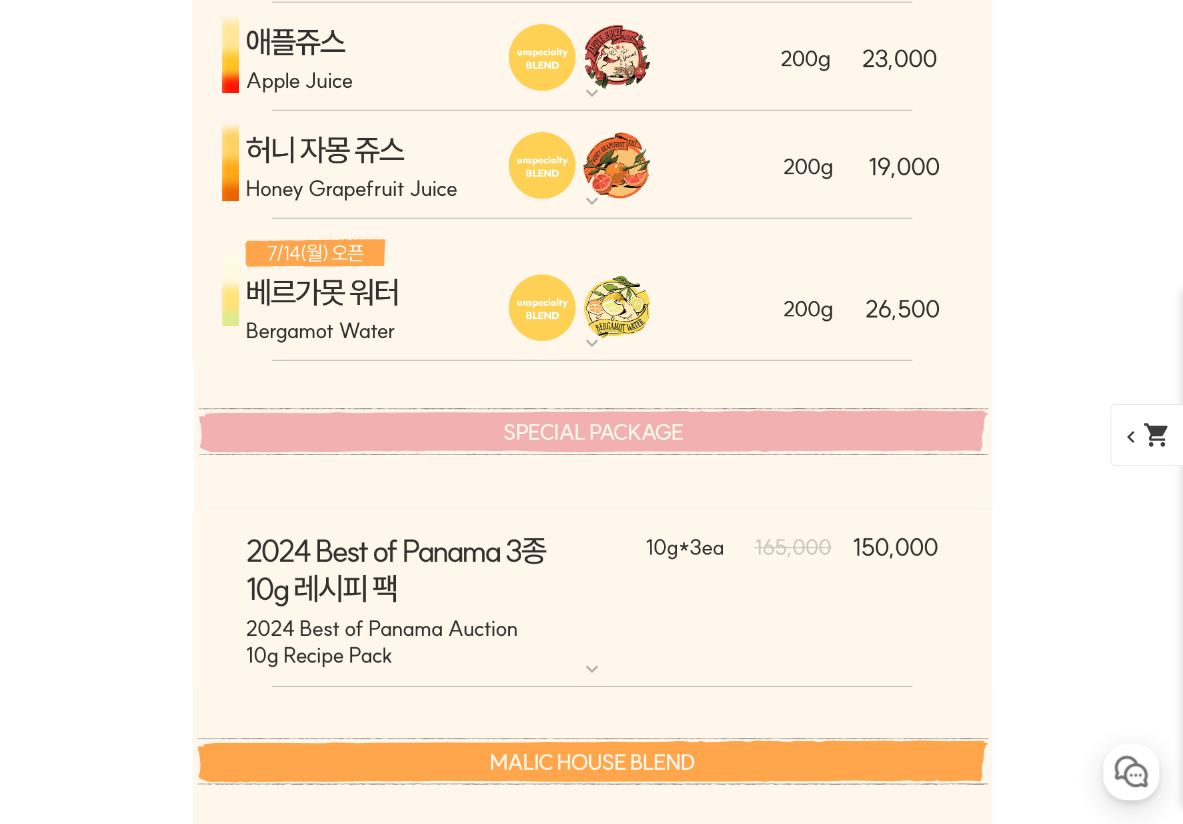 scroll, scrollTop: 6279, scrollLeft: 0, axis: vertical 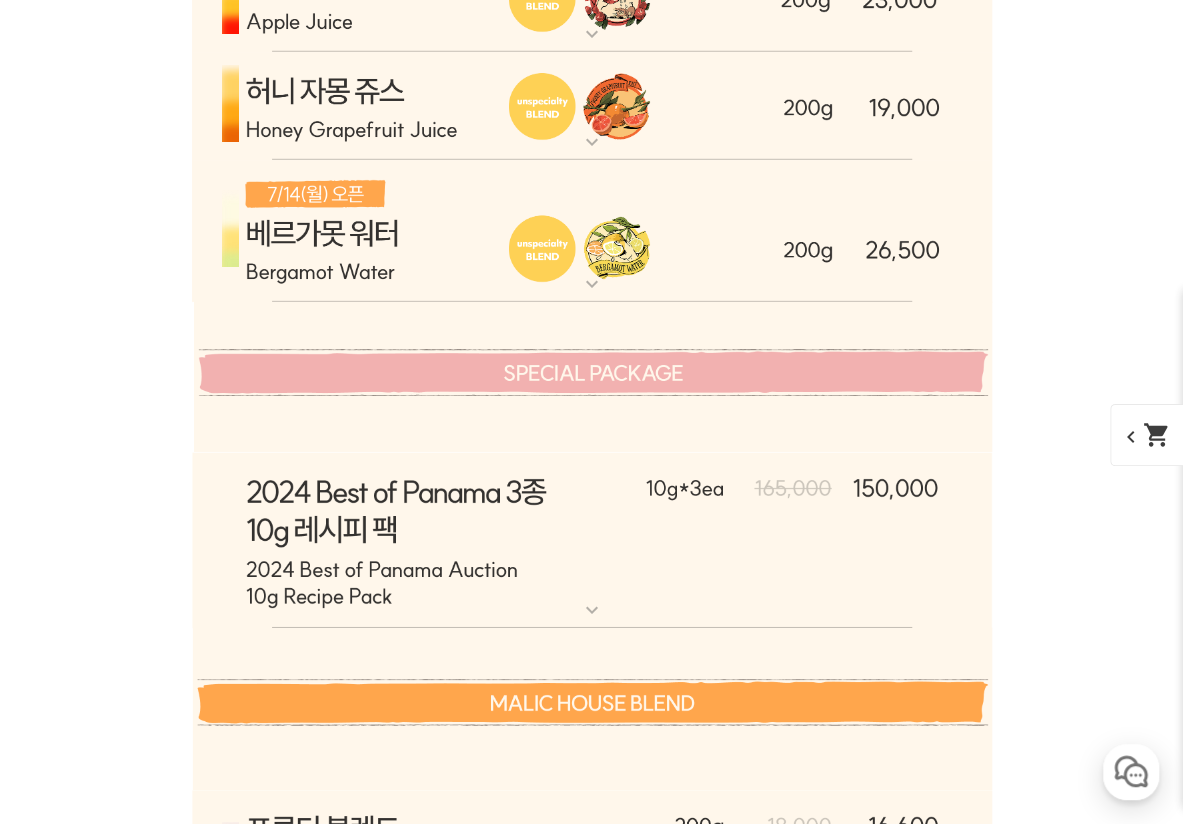 click on "expand_more" at bounding box center [592, 610] 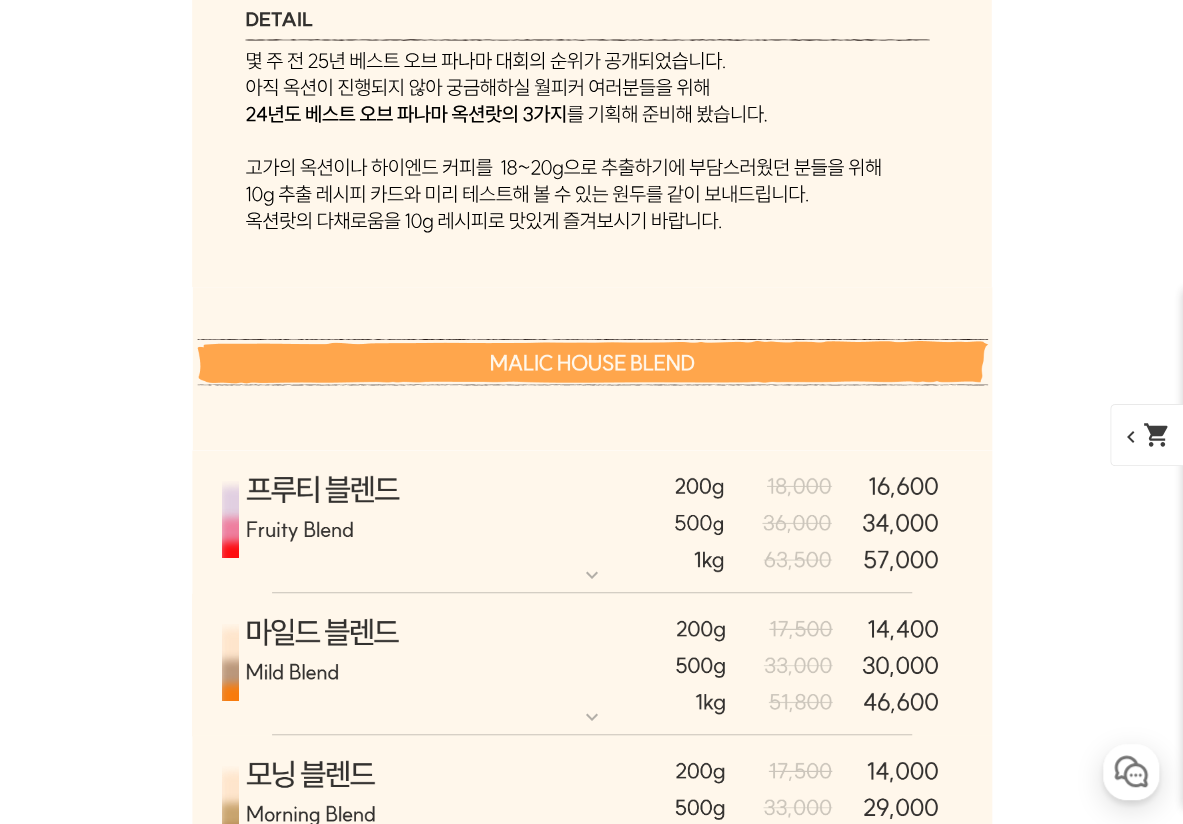 scroll, scrollTop: 7779, scrollLeft: 0, axis: vertical 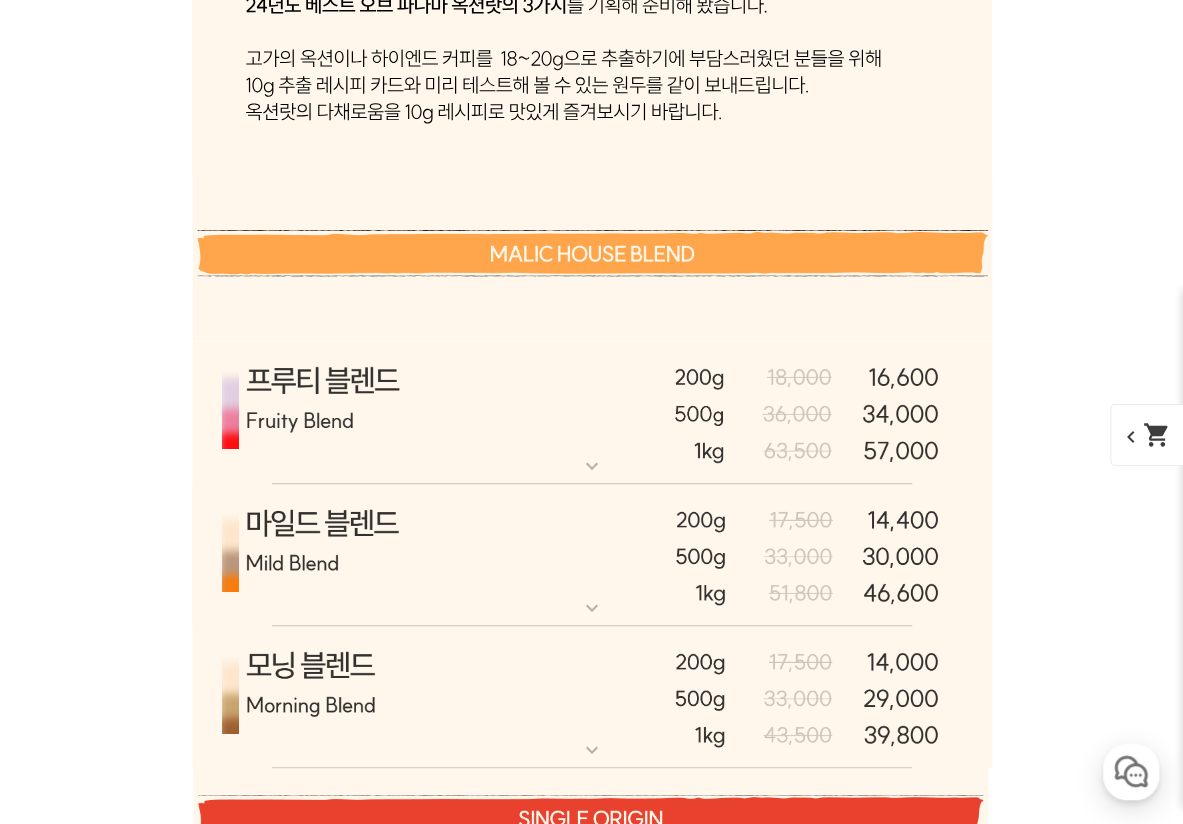 click on "게시글 신고하기
신고사유
관련없는 내용
욕설/비방
개인정보유출
광고/홍보글
기타
신고해주신 내용은 쇼핑몰 운영자의 검토 후 내부 운영 정책에 의해 처리가 진행됩니다.
신고
취소
닫기
상세 정보
상품 후기  163
상품 문의  30
배송/반품 안내
상세 정보
배송/반품 안내
상품 후기  163
상품 문의  30
﻿  expand_more  그레이프 쥬스 (언스페셜티 블렌드)  expand_more  애플 쥬스 (언스페셜티 블렌드)  expand_more   expand_more   expand_more" at bounding box center [591, 2185] 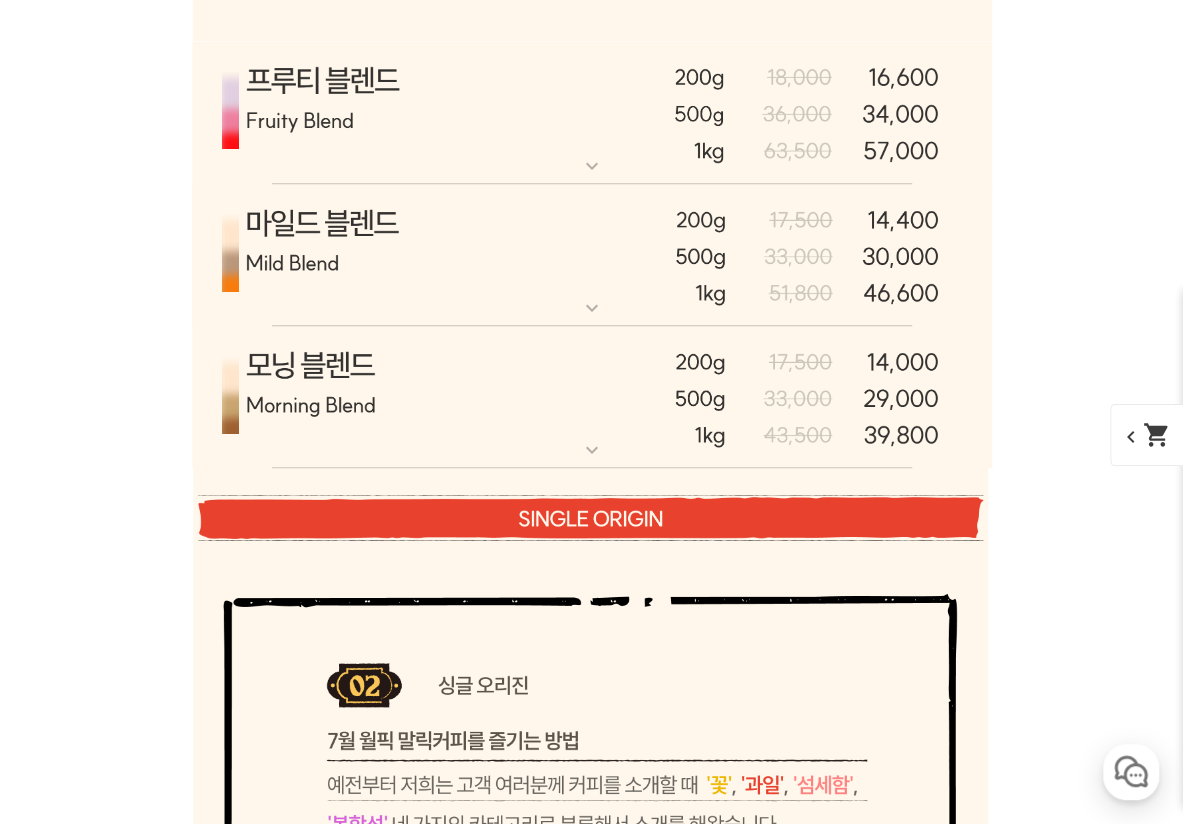 scroll, scrollTop: 8479, scrollLeft: 0, axis: vertical 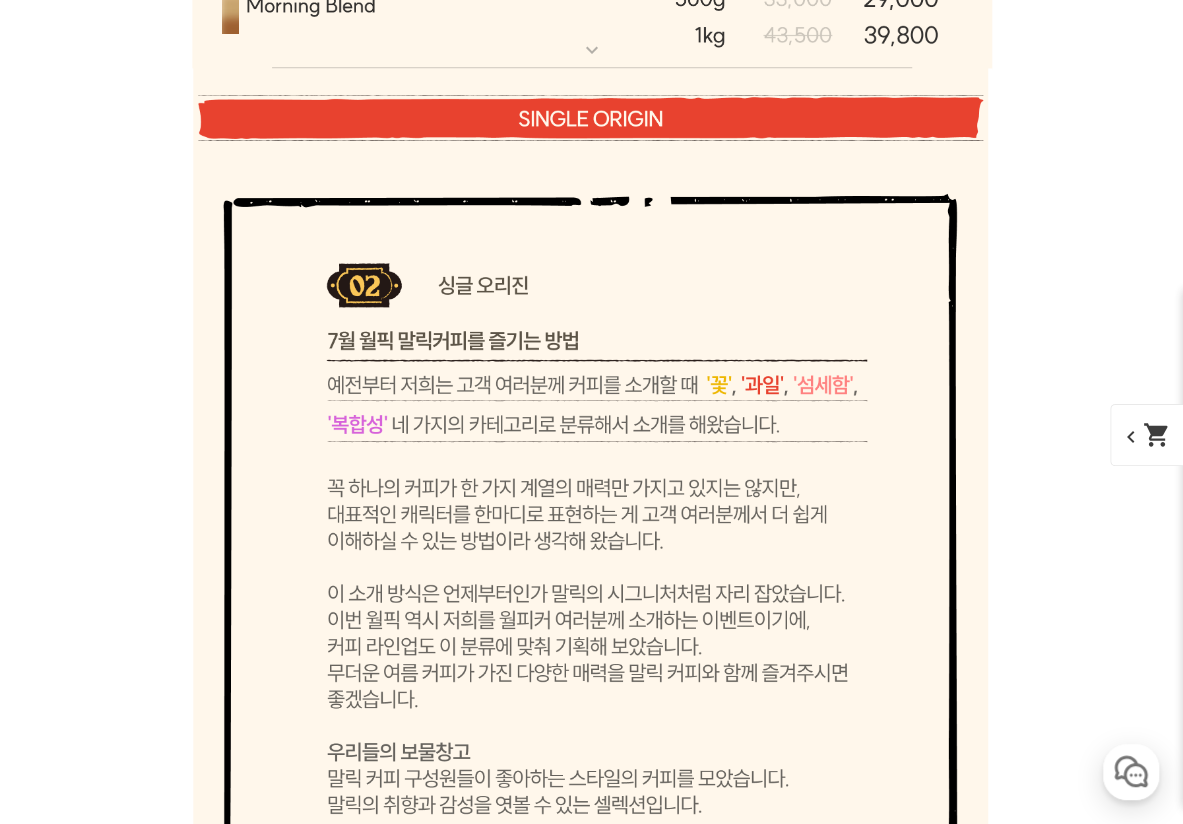 click at bounding box center (592, 693) 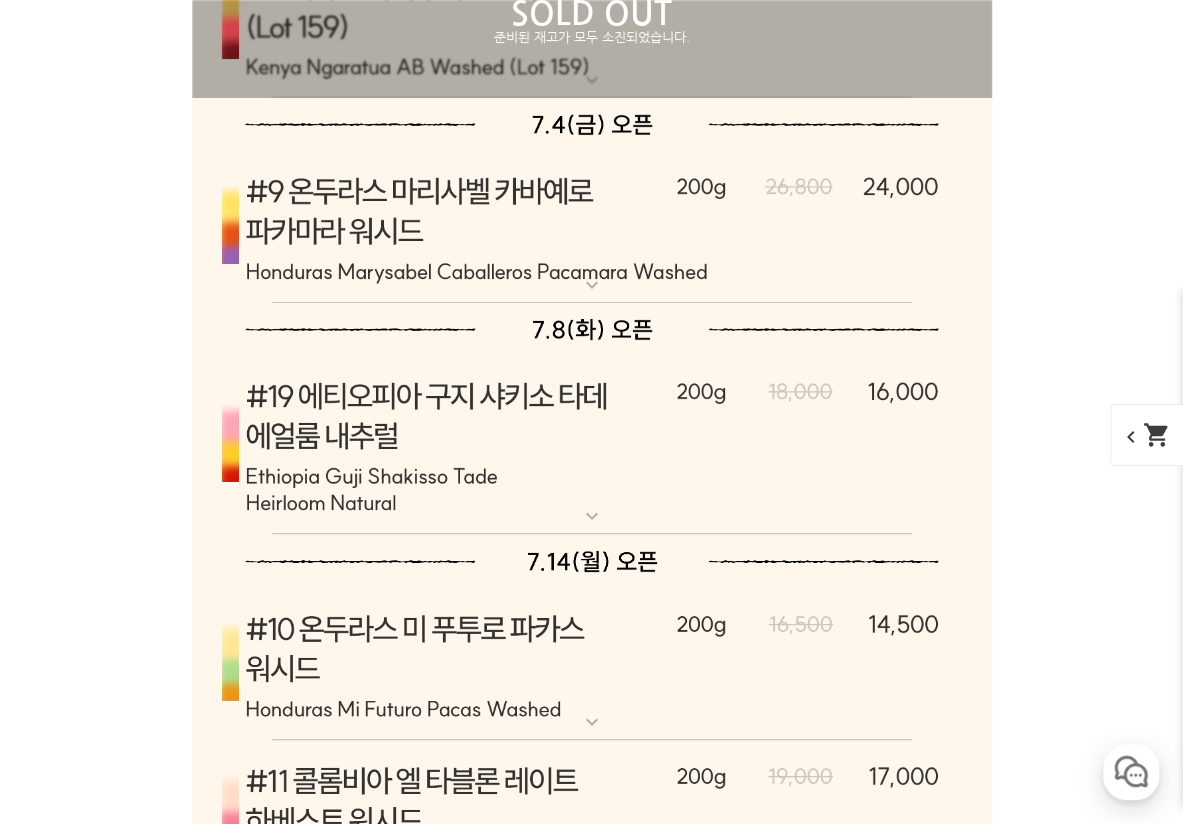 scroll, scrollTop: 11179, scrollLeft: 0, axis: vertical 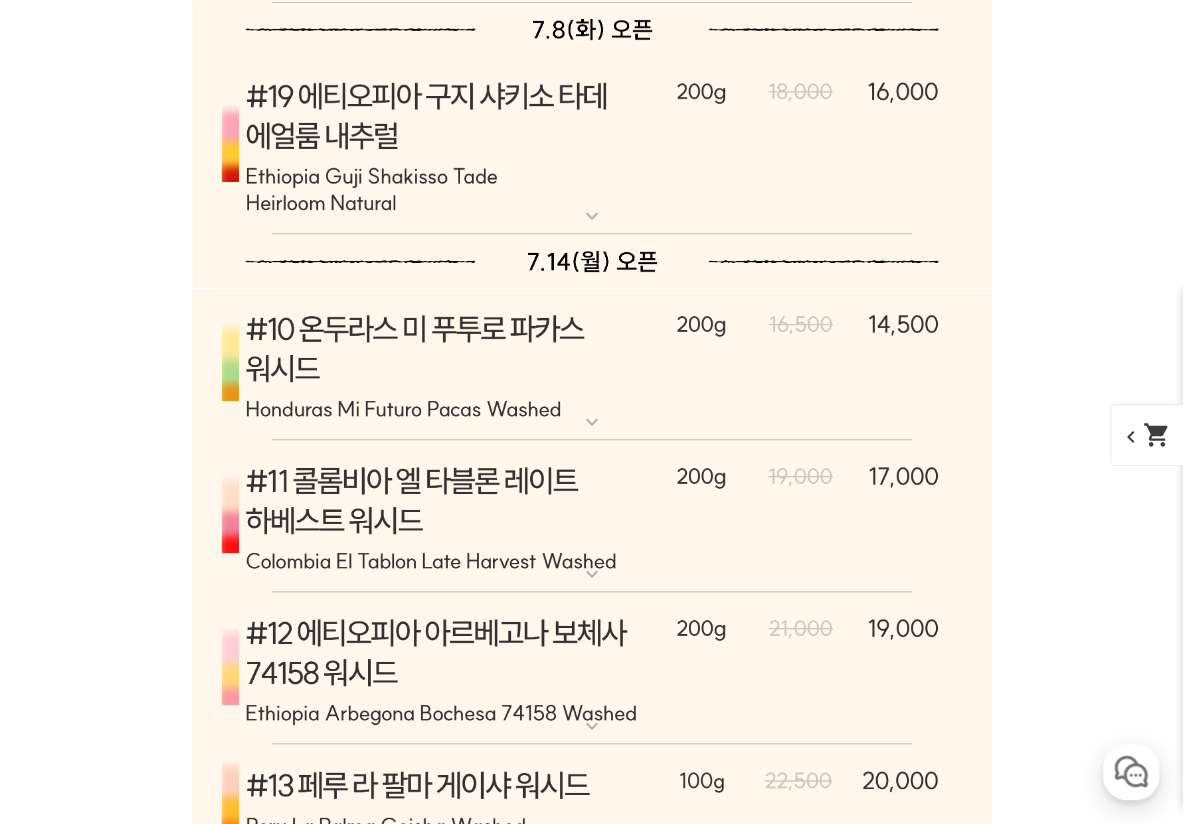 click on "expand_more" at bounding box center [592, 422] 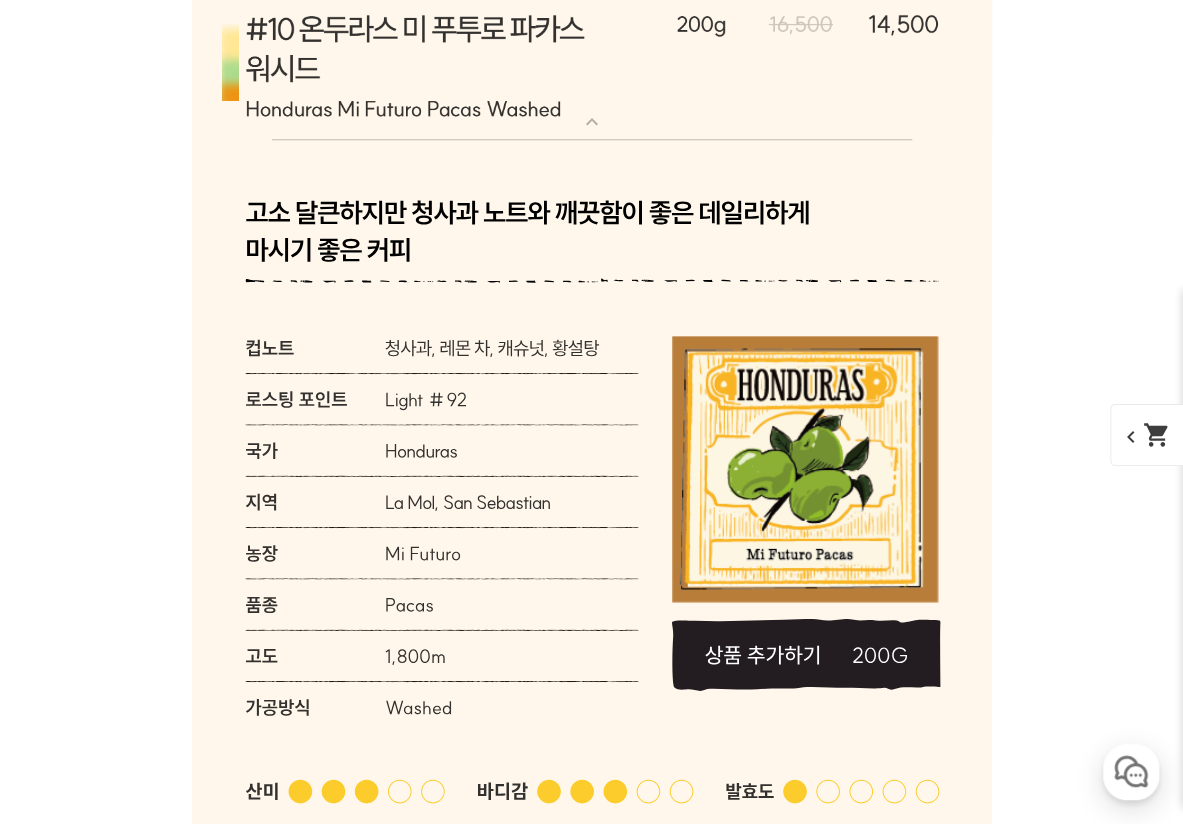 scroll, scrollTop: 11279, scrollLeft: 0, axis: vertical 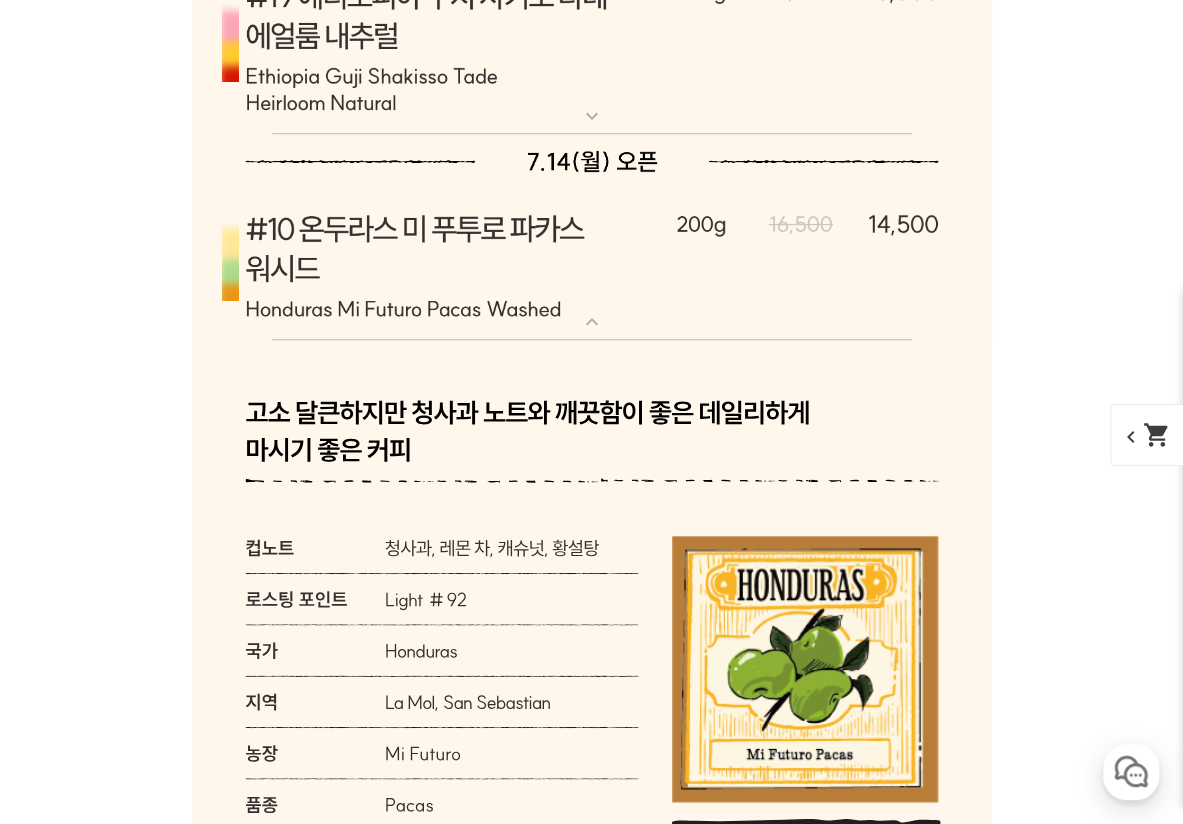click on "expand_more" at bounding box center [592, 322] 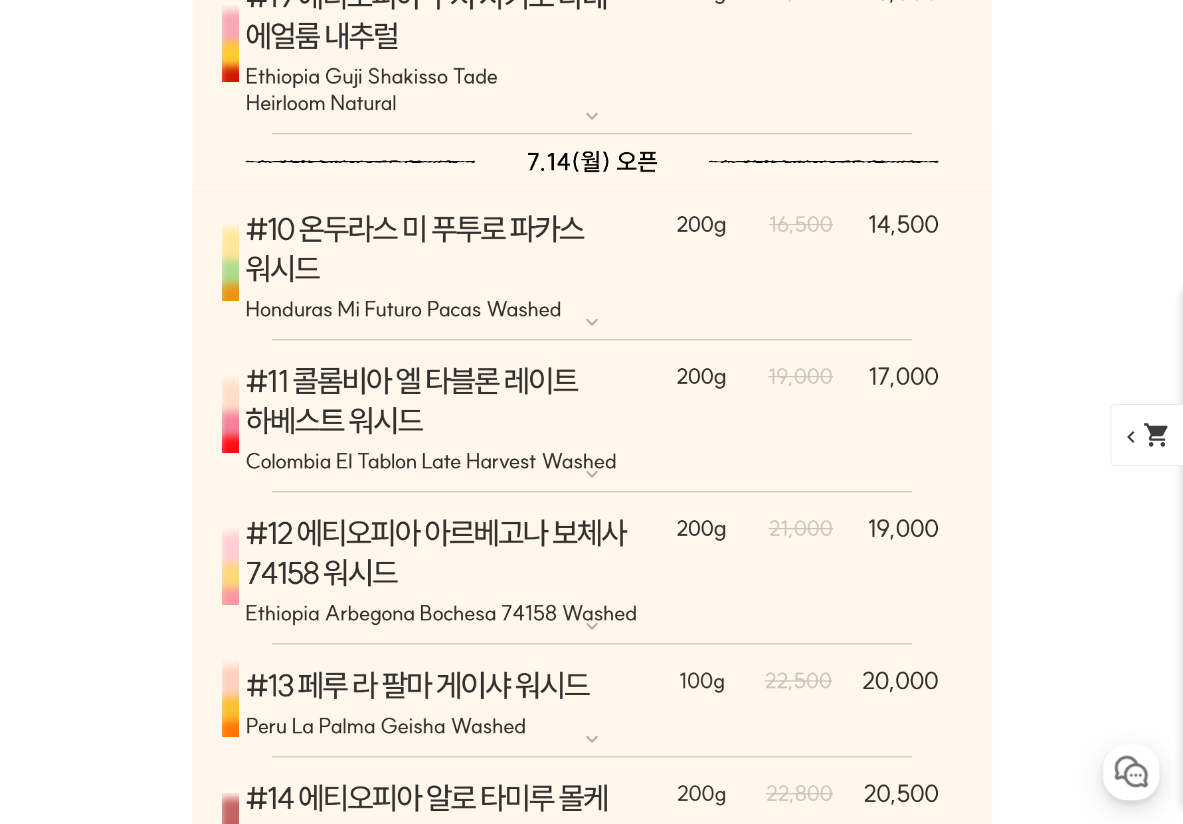 click on "게시글 신고하기
신고사유
관련없는 내용
욕설/비방
개인정보유출
광고/홍보글
기타
신고해주신 내용은 쇼핑몰 운영자의 검토 후 내부 운영 정책에 의해 처리가 진행됩니다.
신고
취소
닫기
상세 정보
상품 후기  163
상품 문의  30
배송/반품 안내
상세 정보
배송/반품 안내
상품 후기  163
상품 문의  30
﻿  expand_more  그레이프 쥬스 (언스페셜티 블렌드)  expand_more  애플 쥬스 (언스페셜티 블렌드)  expand_more   expand_more   expand_more" at bounding box center (591, -1315) 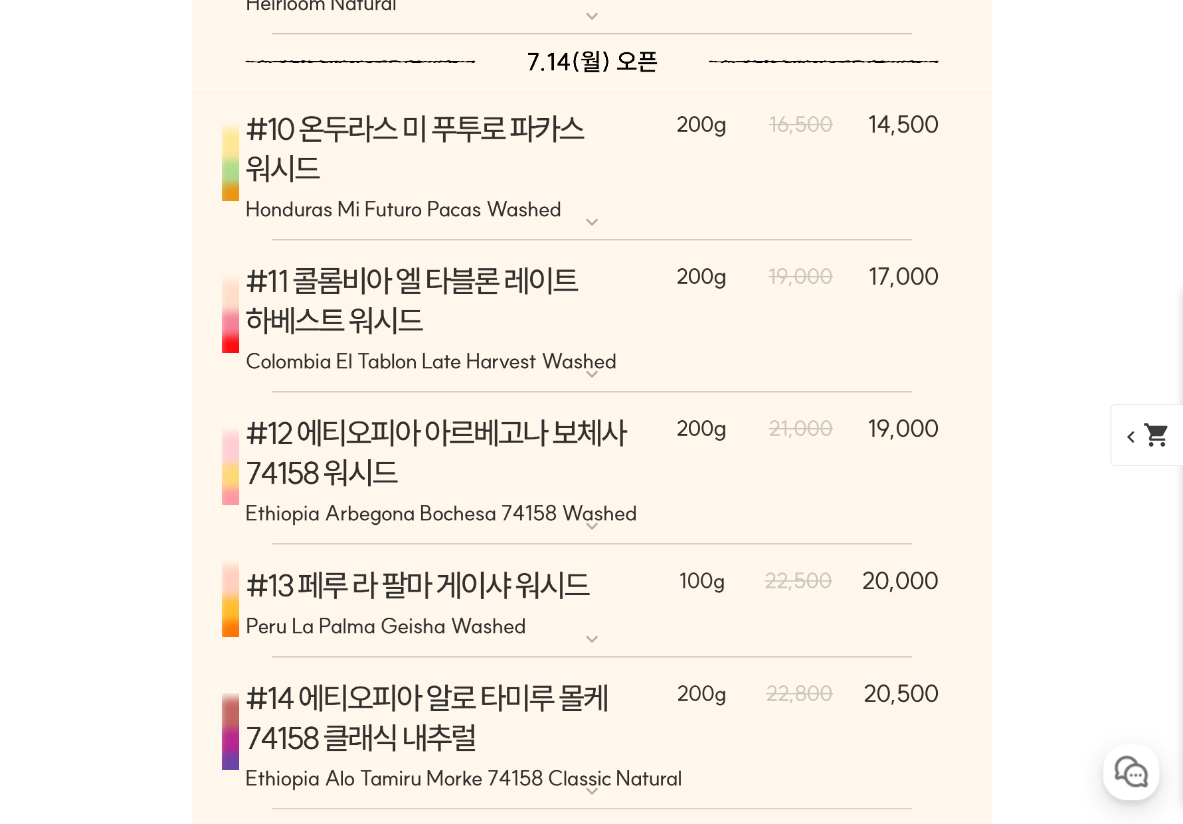 click on "expand_more" at bounding box center [592, 639] 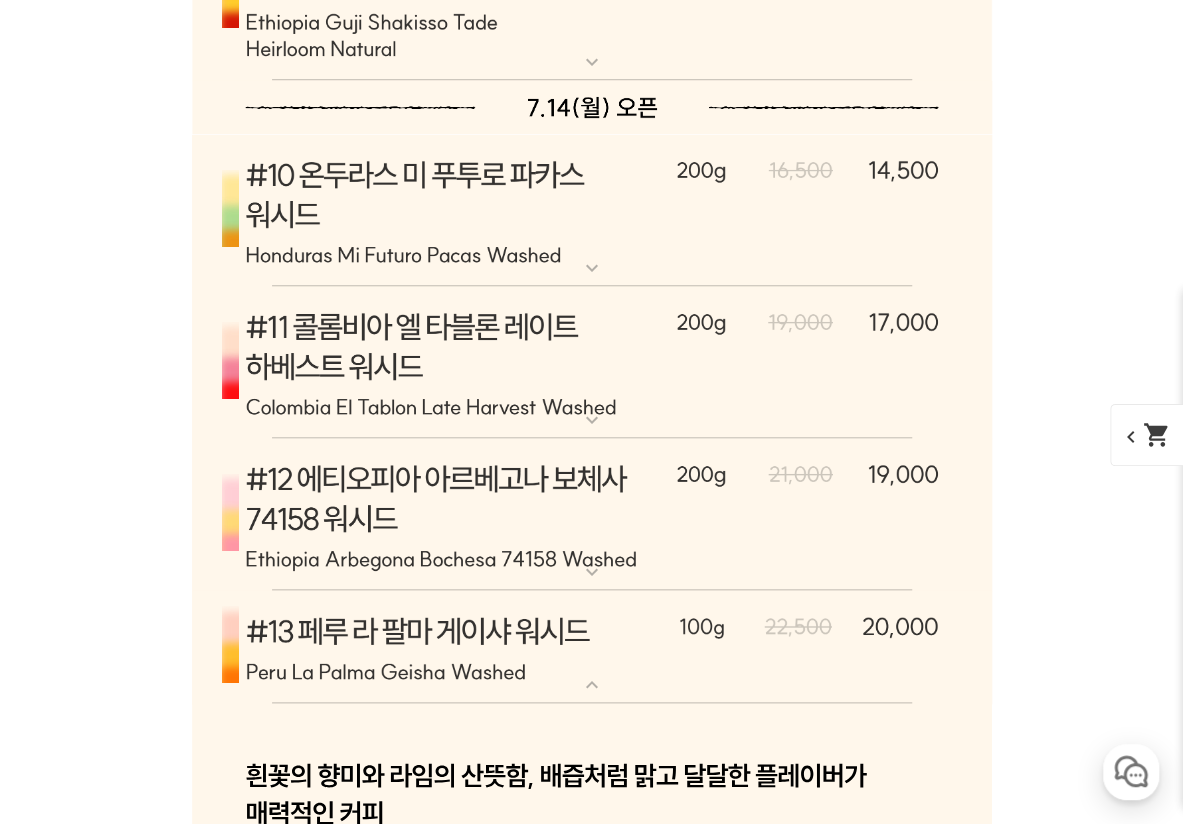 scroll, scrollTop: 11279, scrollLeft: 0, axis: vertical 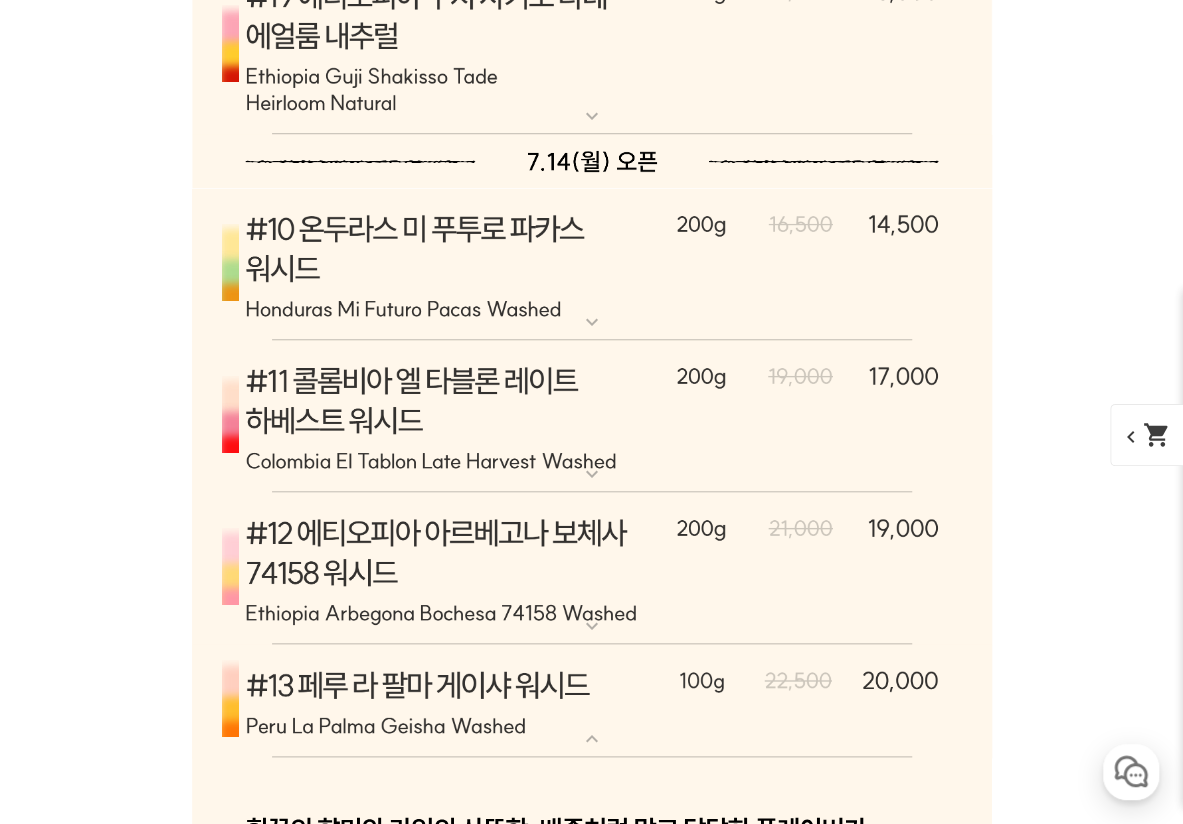 click on "expand_more" at bounding box center [592, 739] 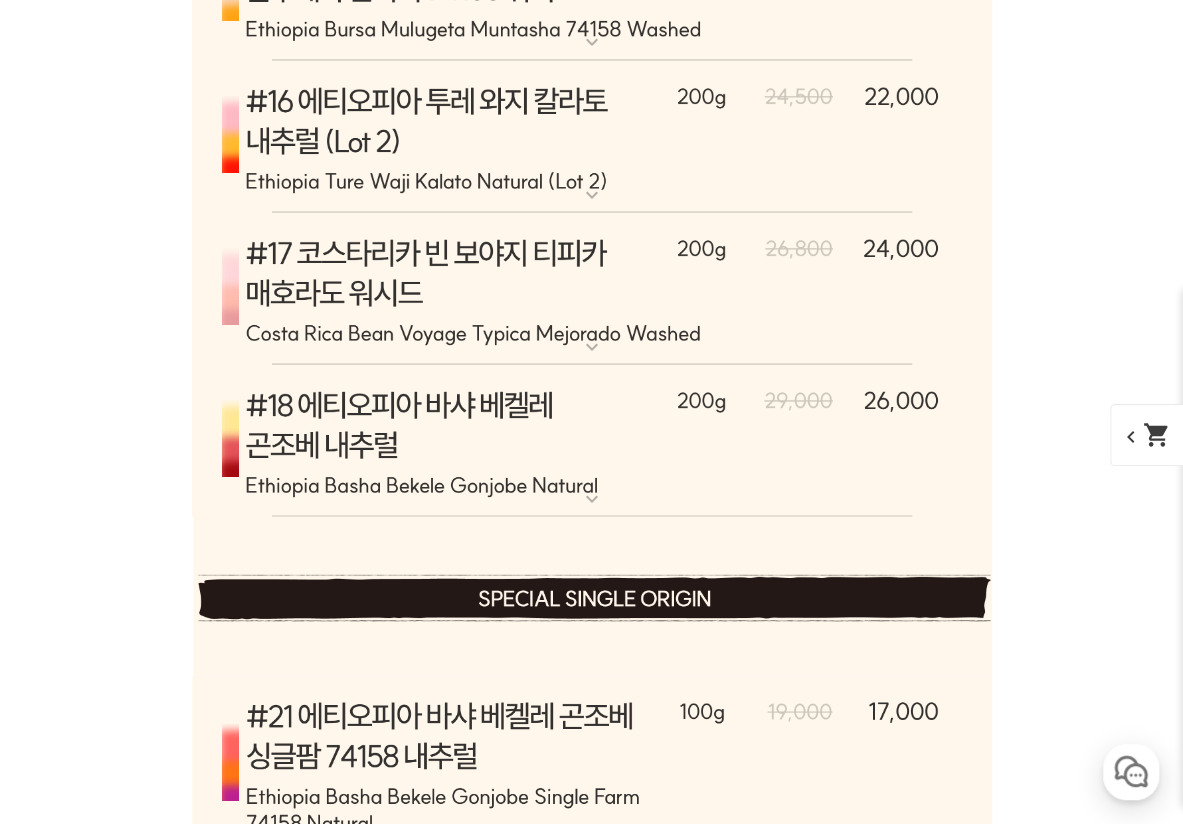 scroll, scrollTop: 12479, scrollLeft: 0, axis: vertical 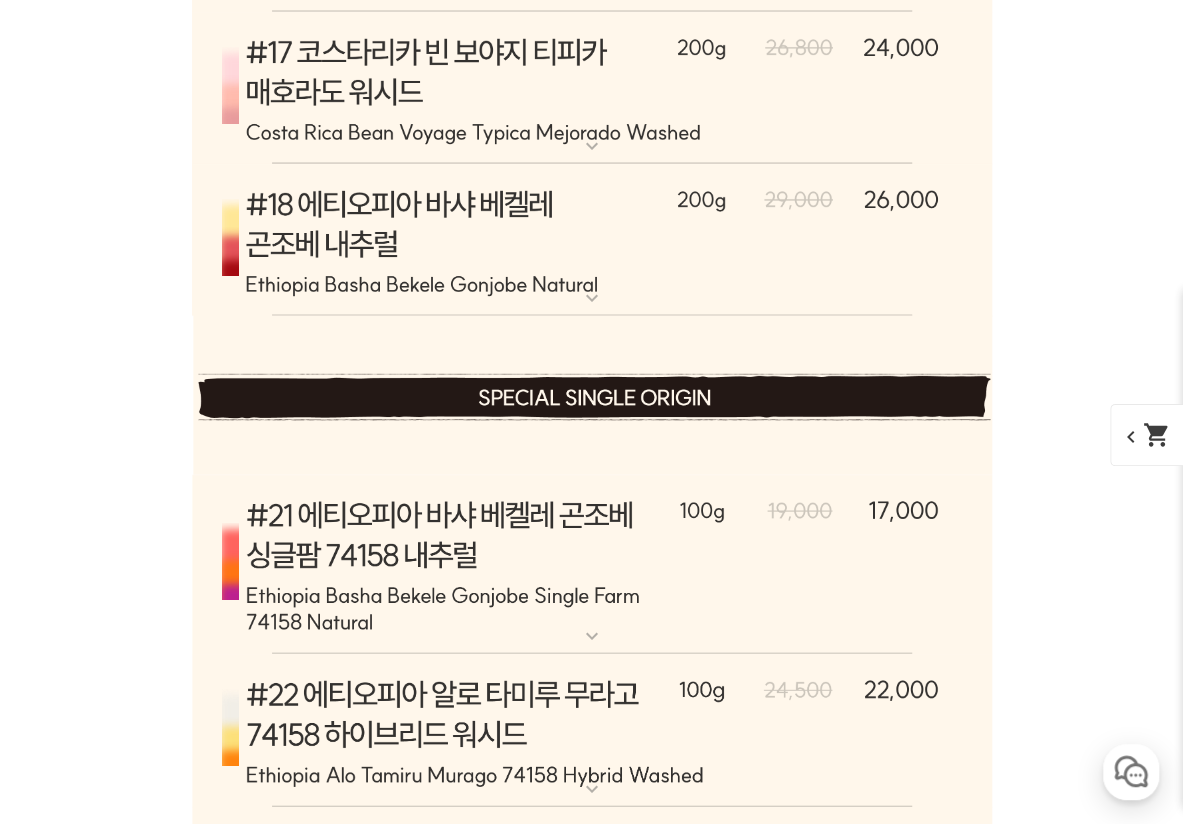 click on "expand_more" at bounding box center [592, 636] 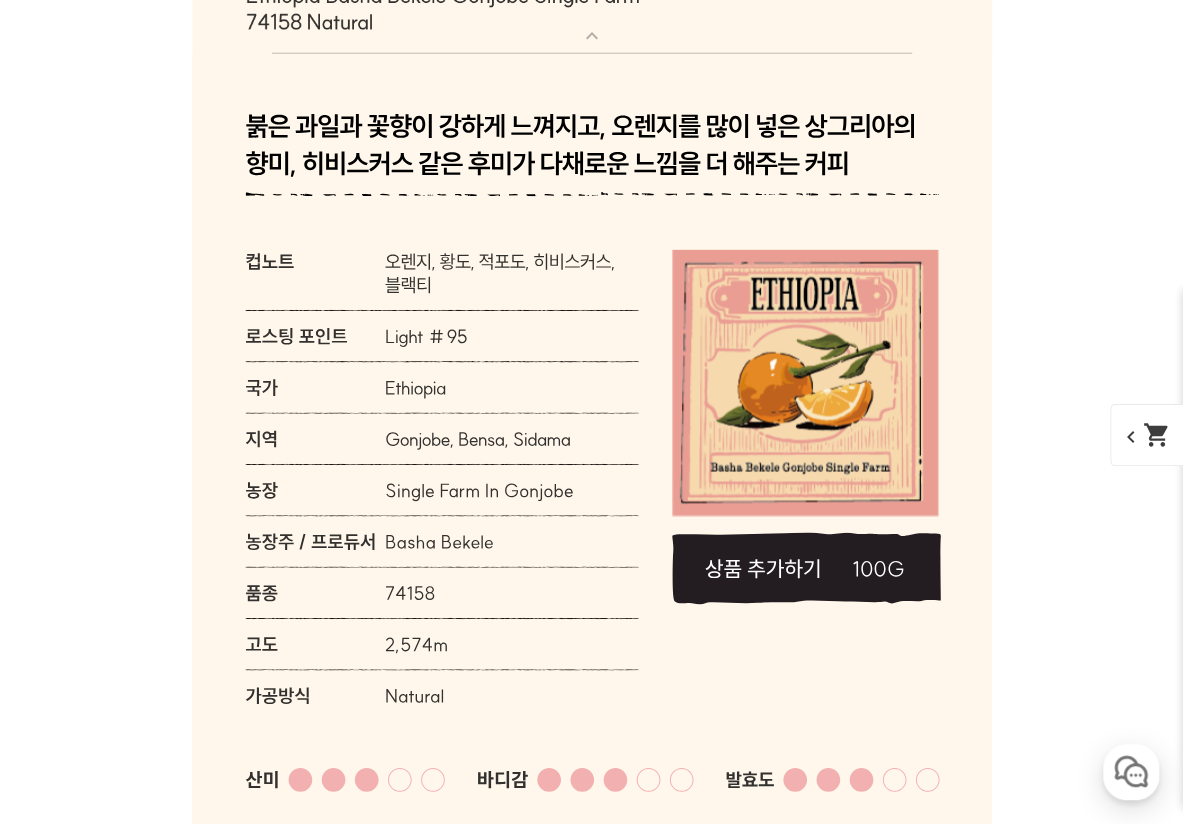 scroll, scrollTop: 12979, scrollLeft: 0, axis: vertical 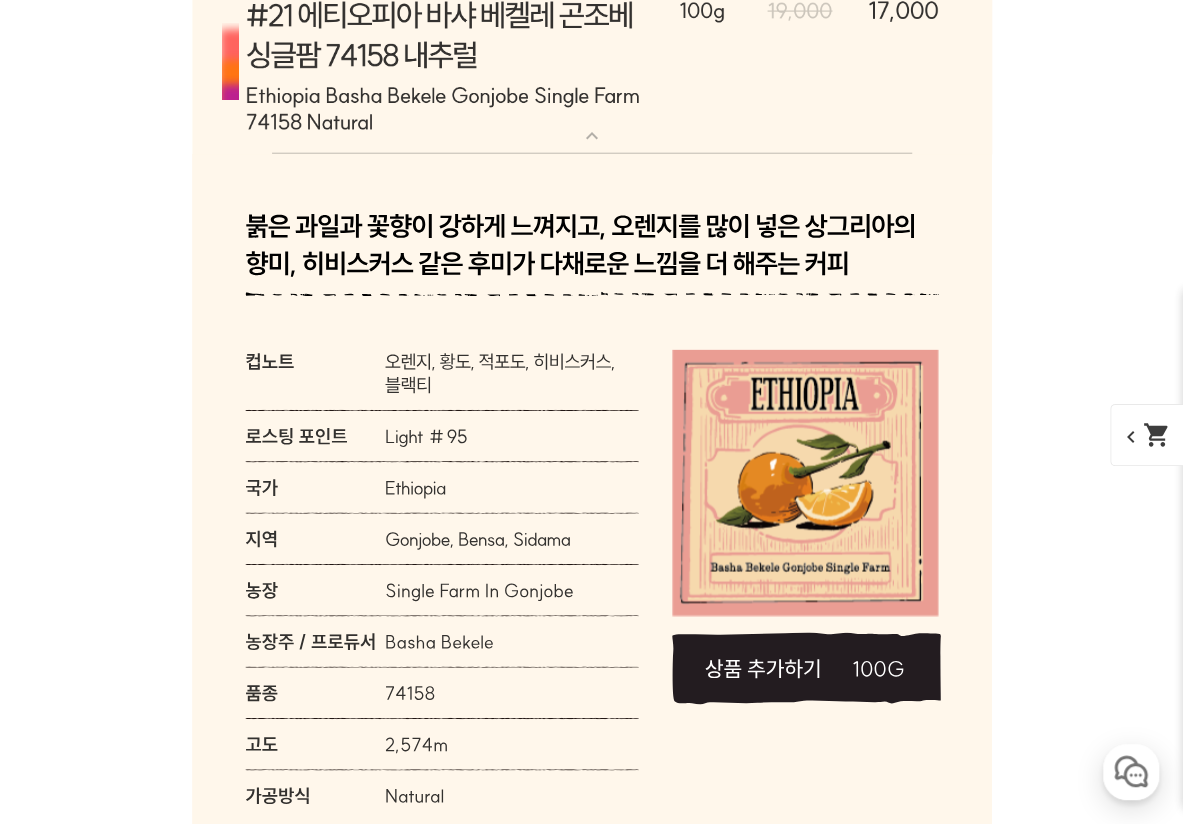 click on "expand_more" at bounding box center [592, 136] 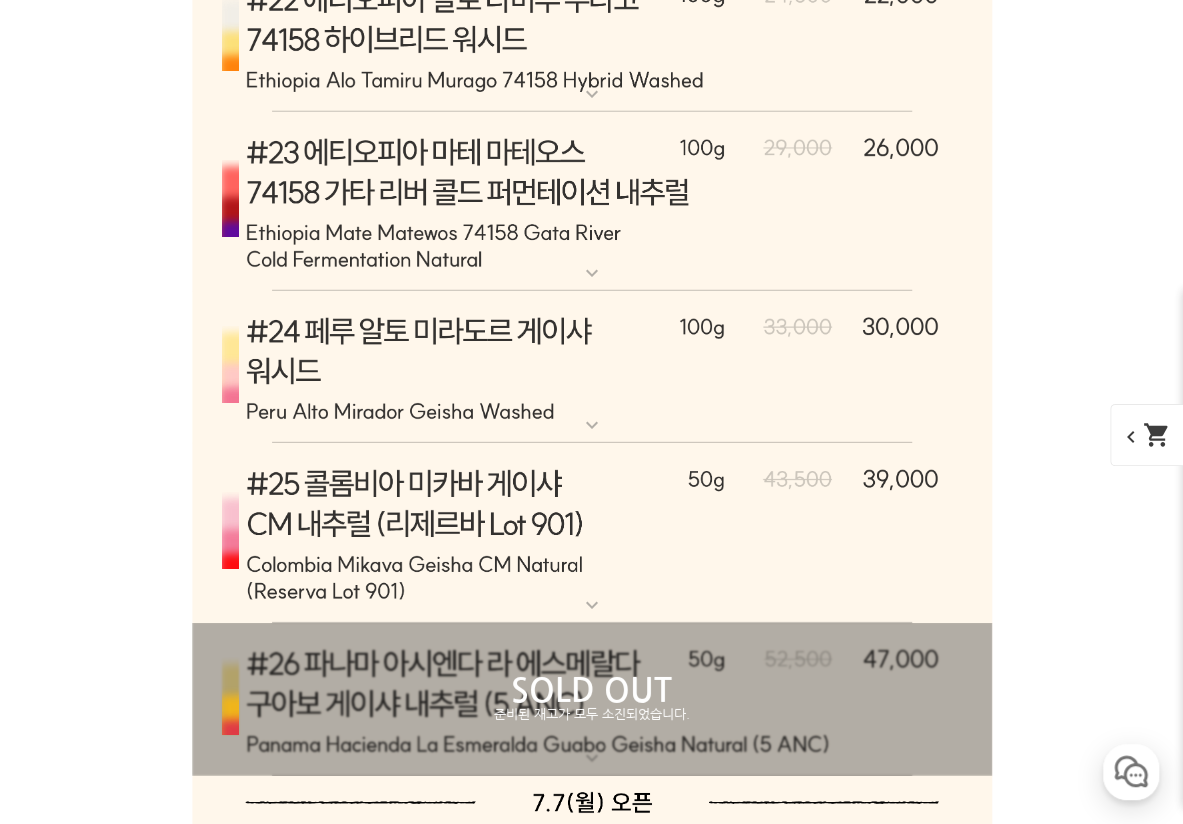 scroll, scrollTop: 13179, scrollLeft: 0, axis: vertical 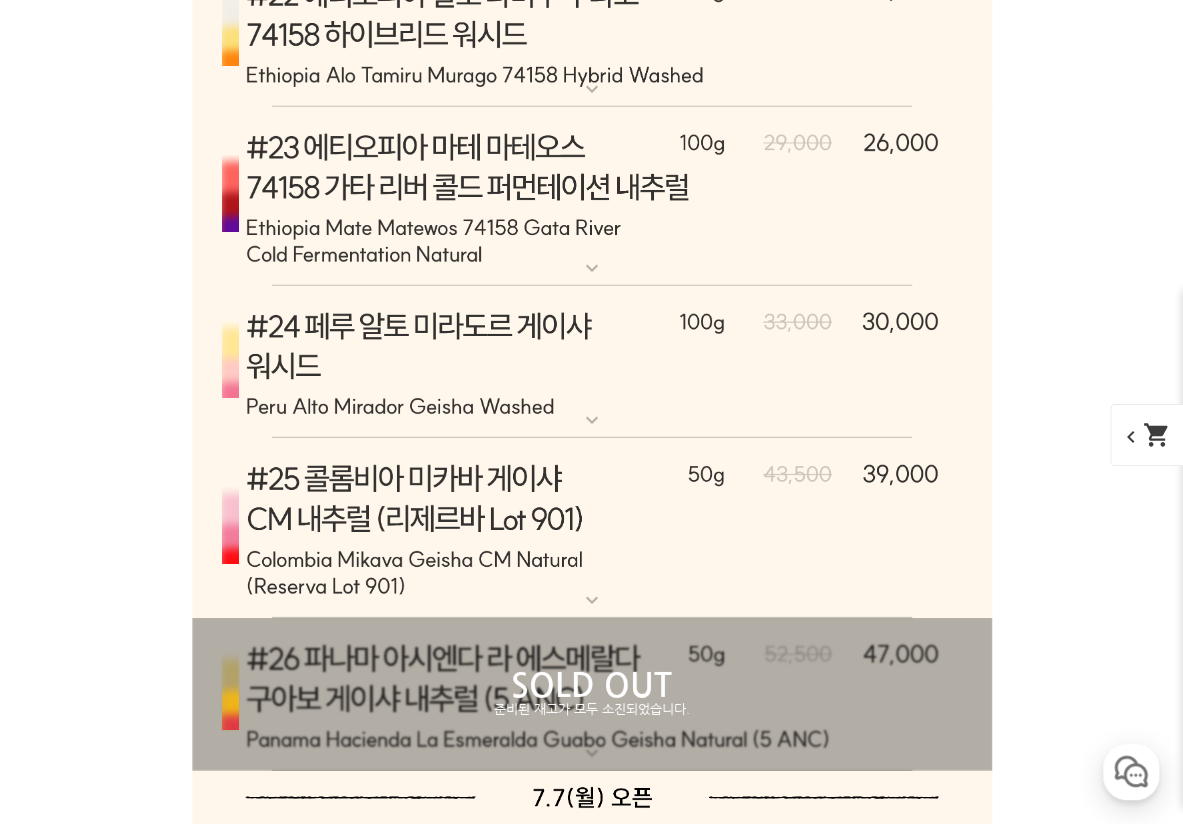 click on "expand_more" at bounding box center (592, 420) 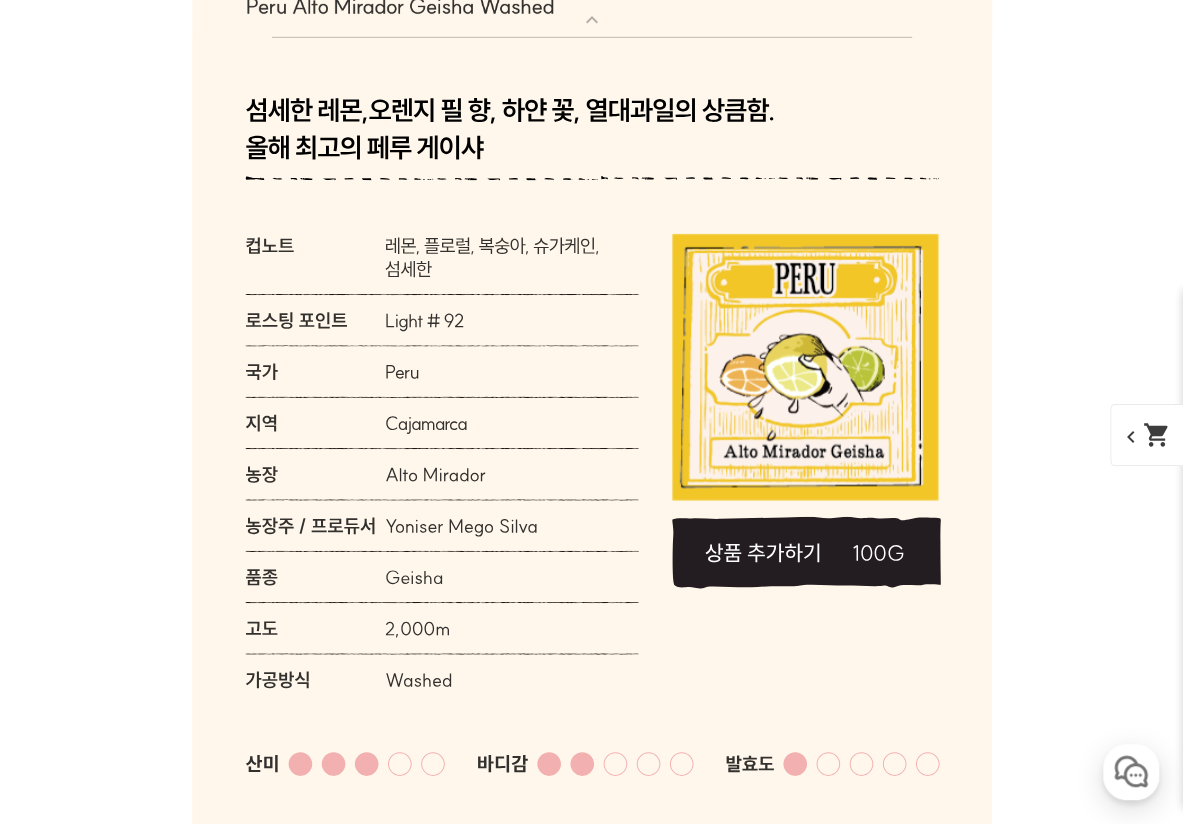 scroll, scrollTop: 13379, scrollLeft: 0, axis: vertical 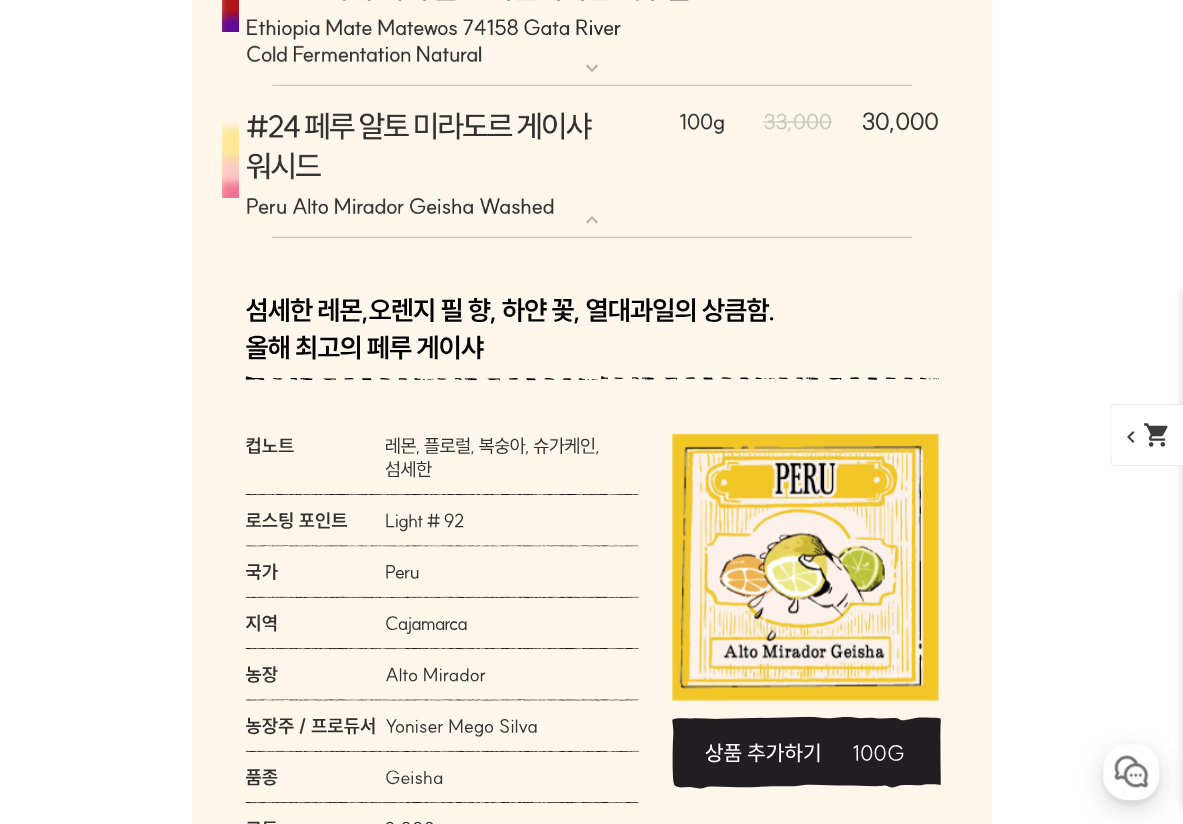 click on "expand_more" at bounding box center [592, 220] 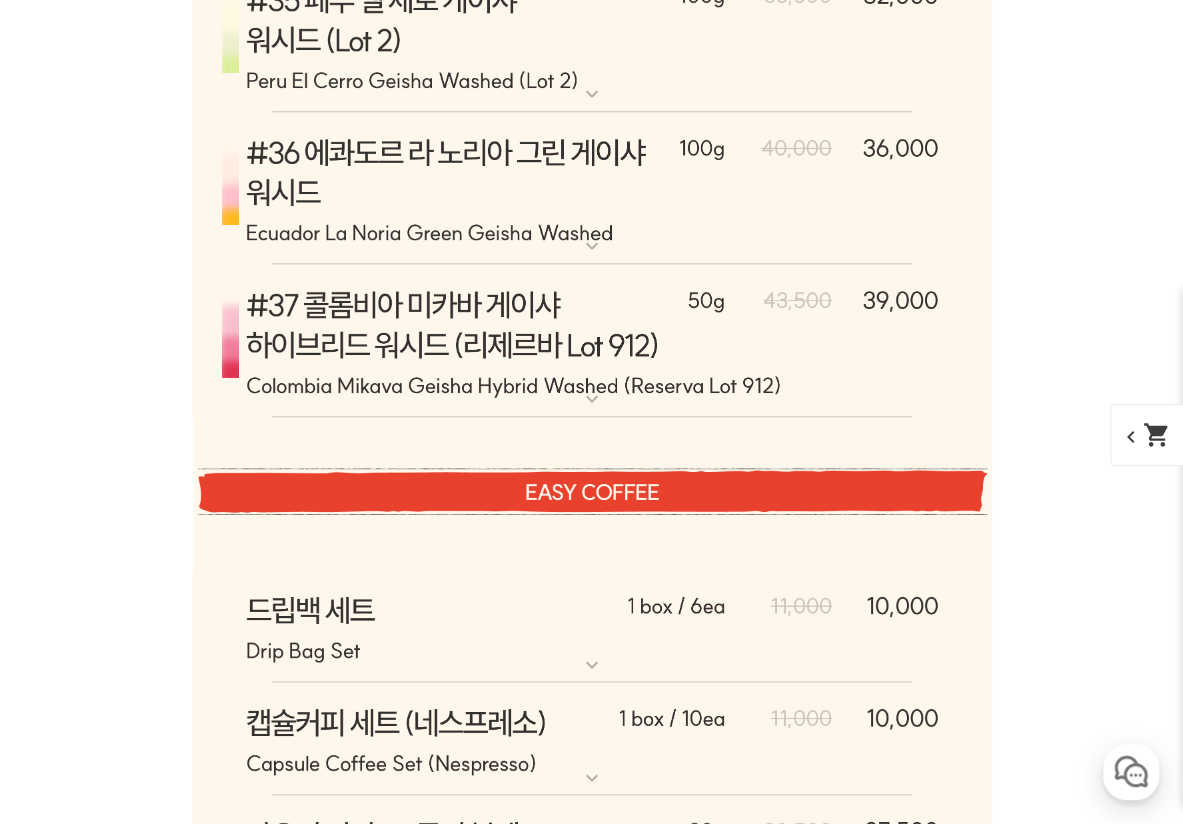 scroll, scrollTop: 15579, scrollLeft: 0, axis: vertical 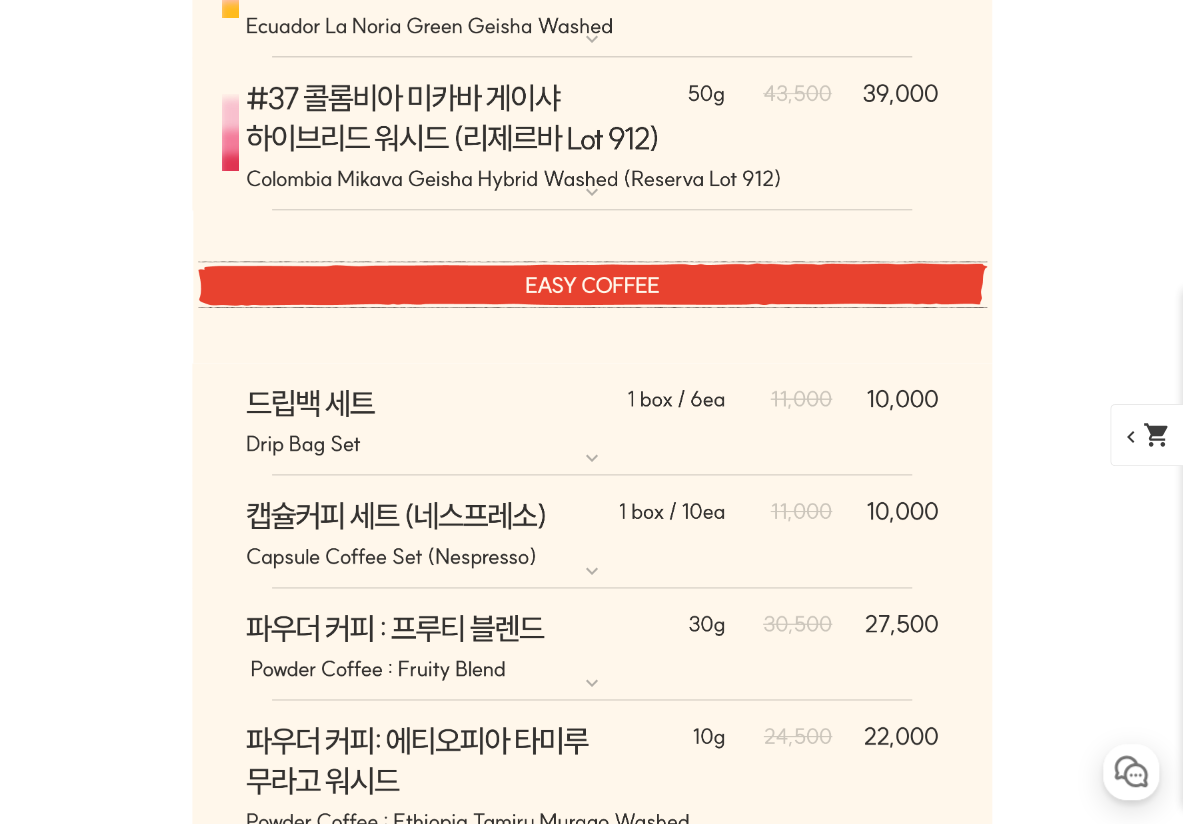 click on "expand_more" at bounding box center (592, 570) 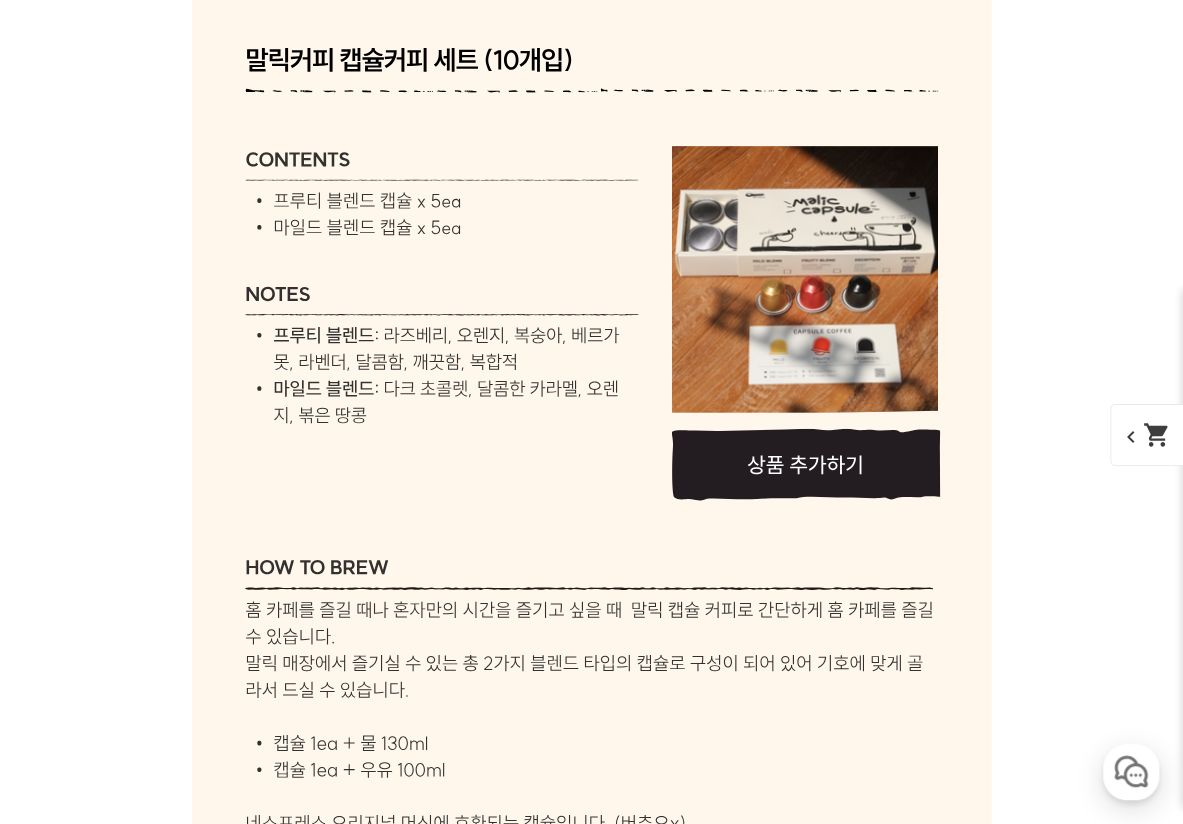 scroll, scrollTop: 15679, scrollLeft: 0, axis: vertical 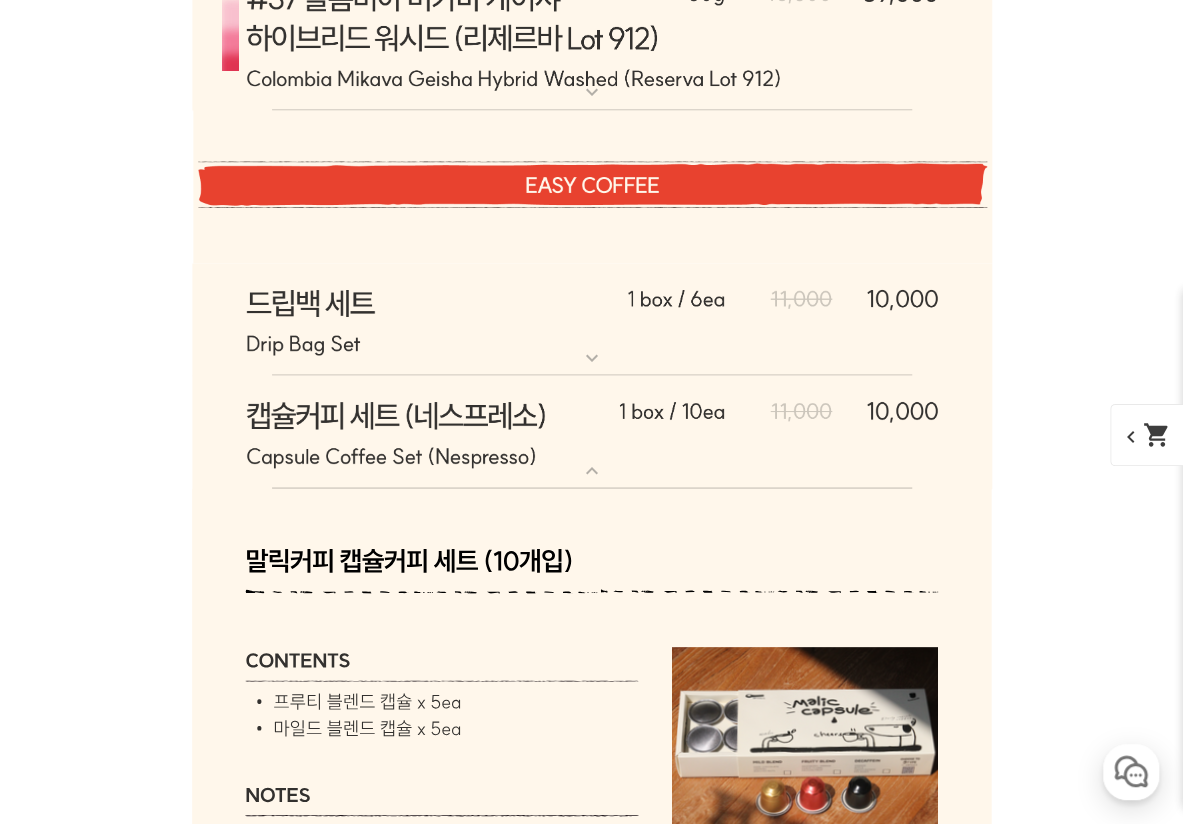 click on "expand_more" at bounding box center (592, 470) 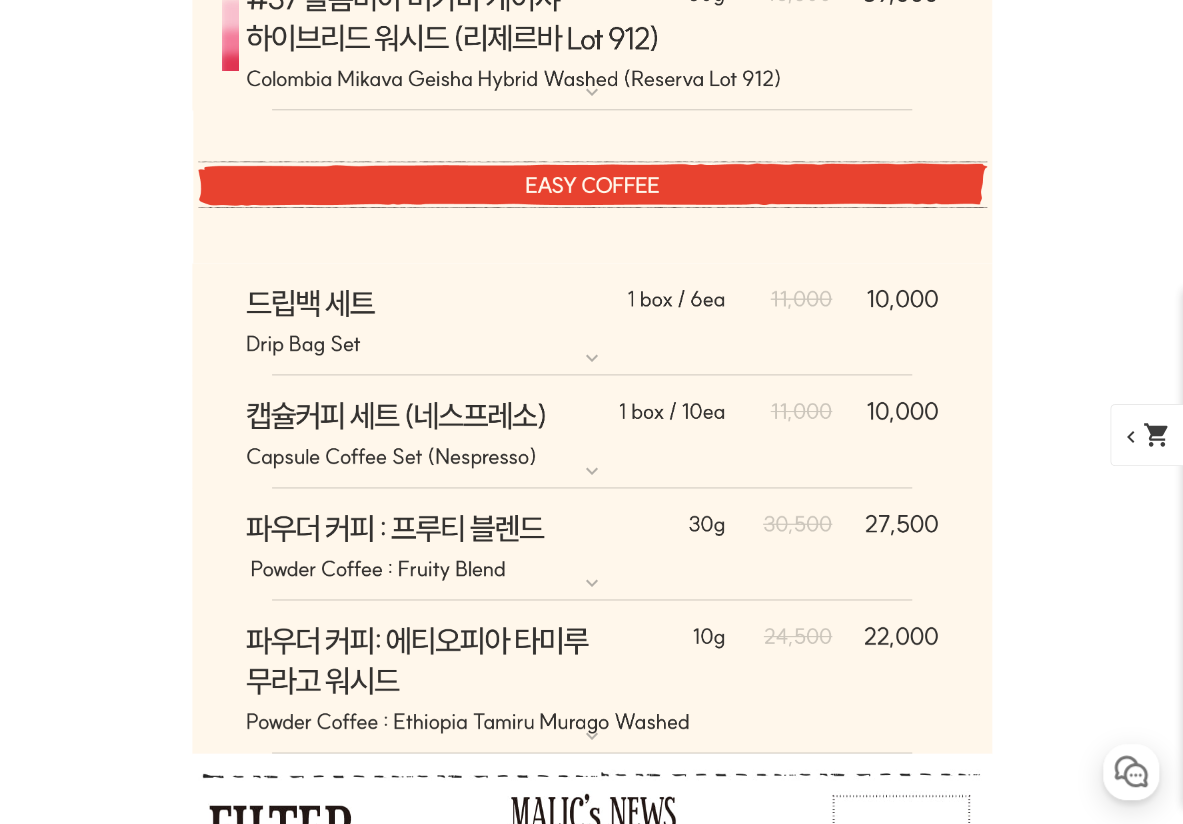 click on "expand_more" at bounding box center (592, 357) 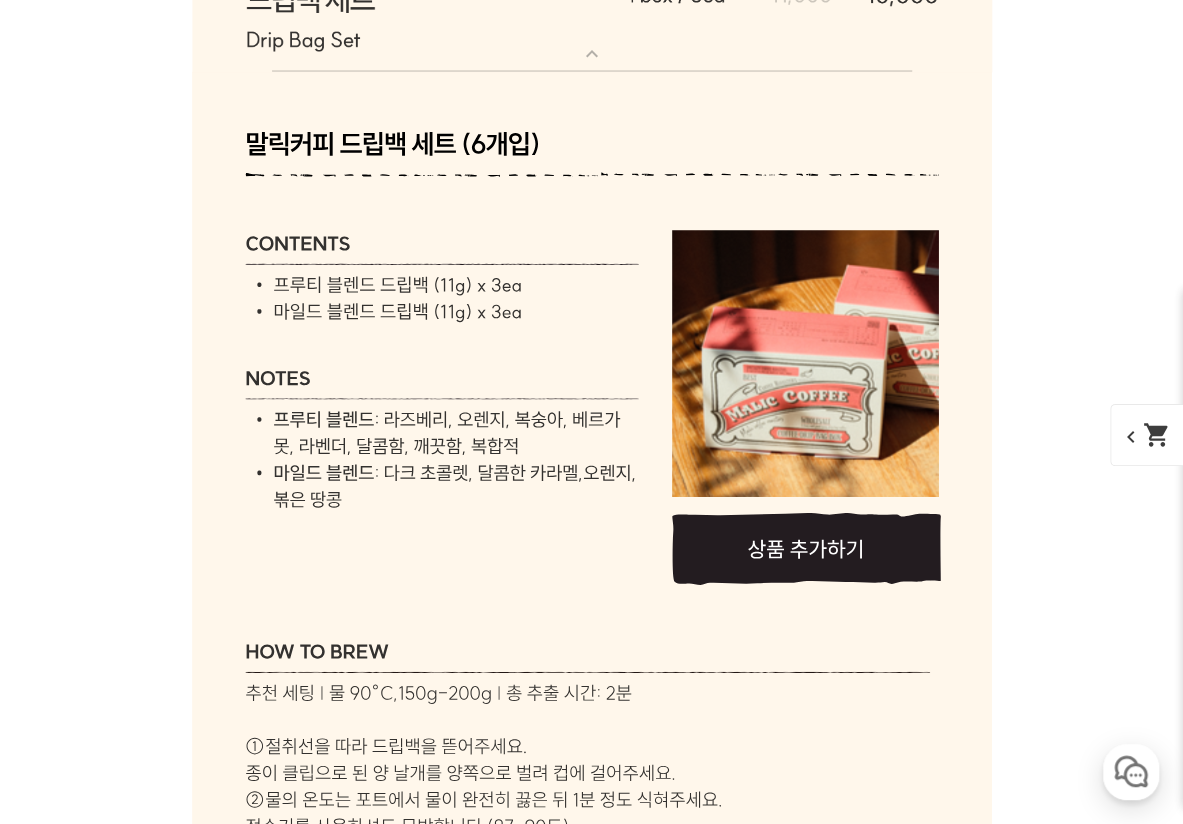 scroll, scrollTop: 15979, scrollLeft: 0, axis: vertical 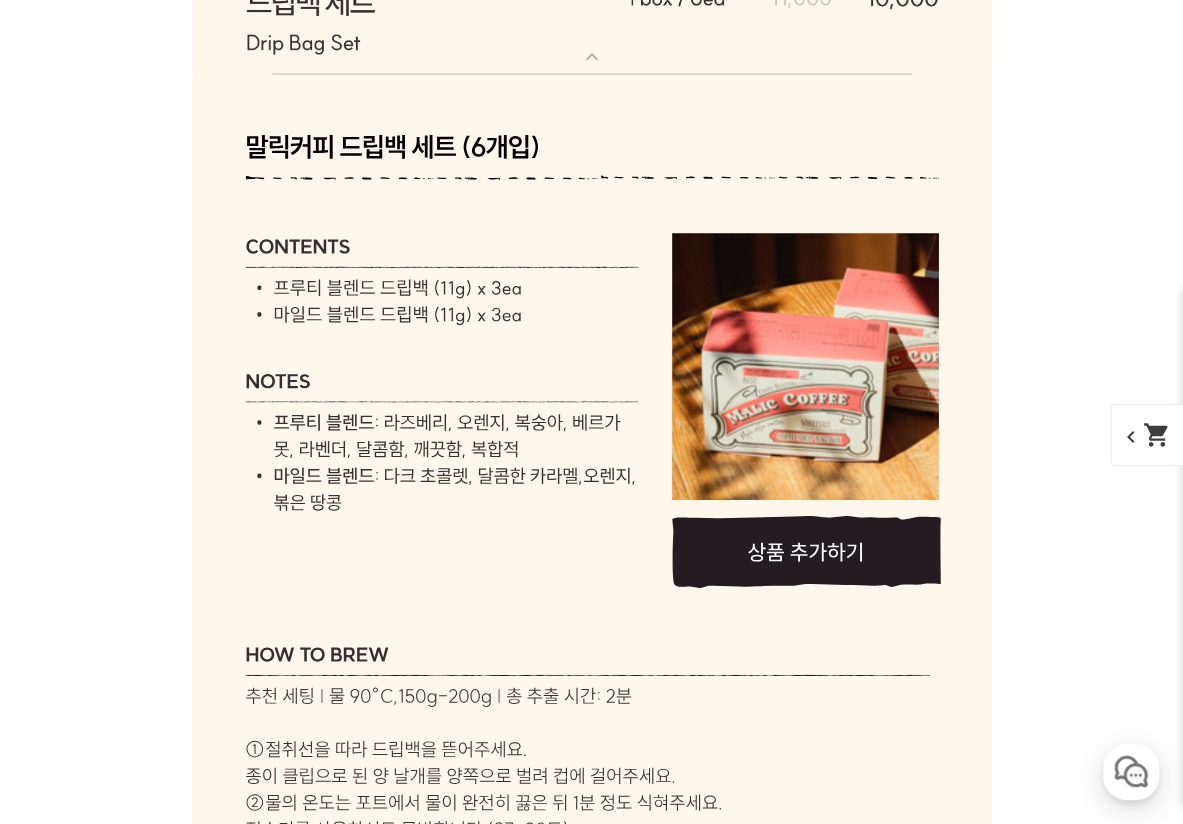 click on "expand_more" at bounding box center [592, 57] 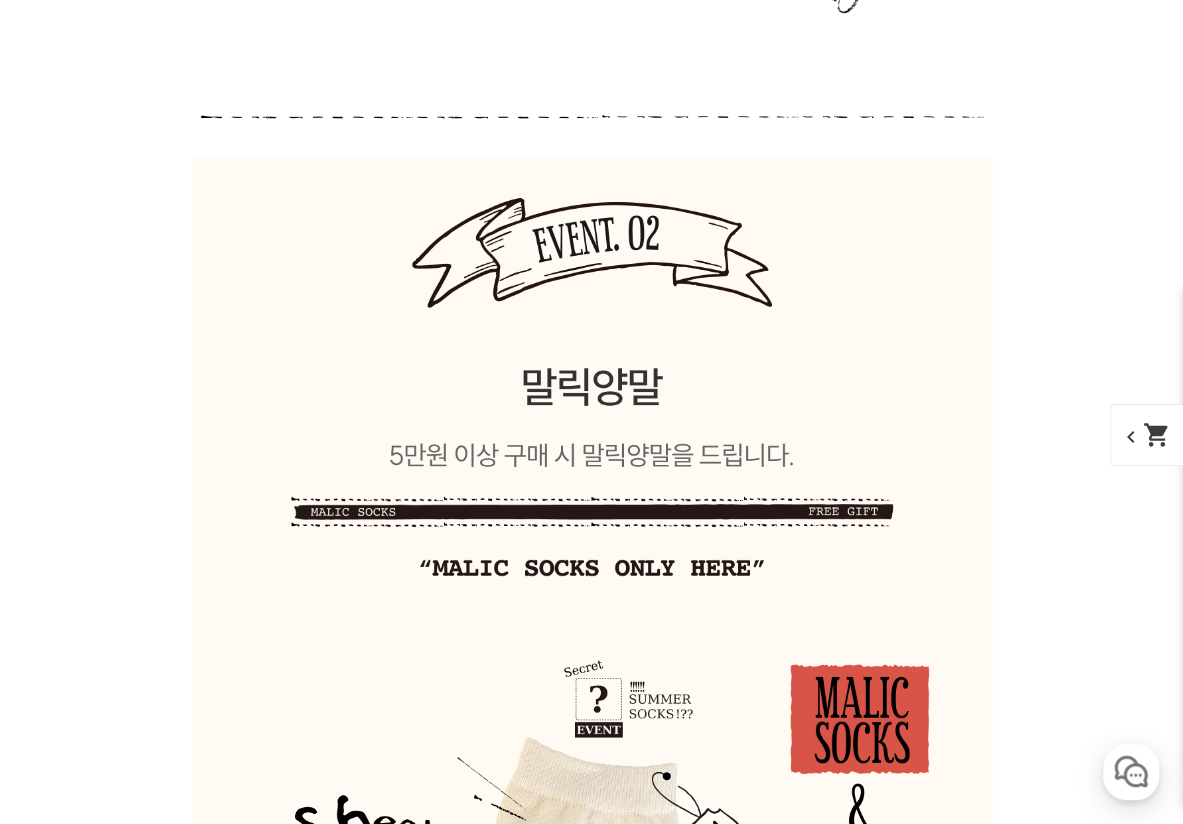 scroll, scrollTop: 22079, scrollLeft: 0, axis: vertical 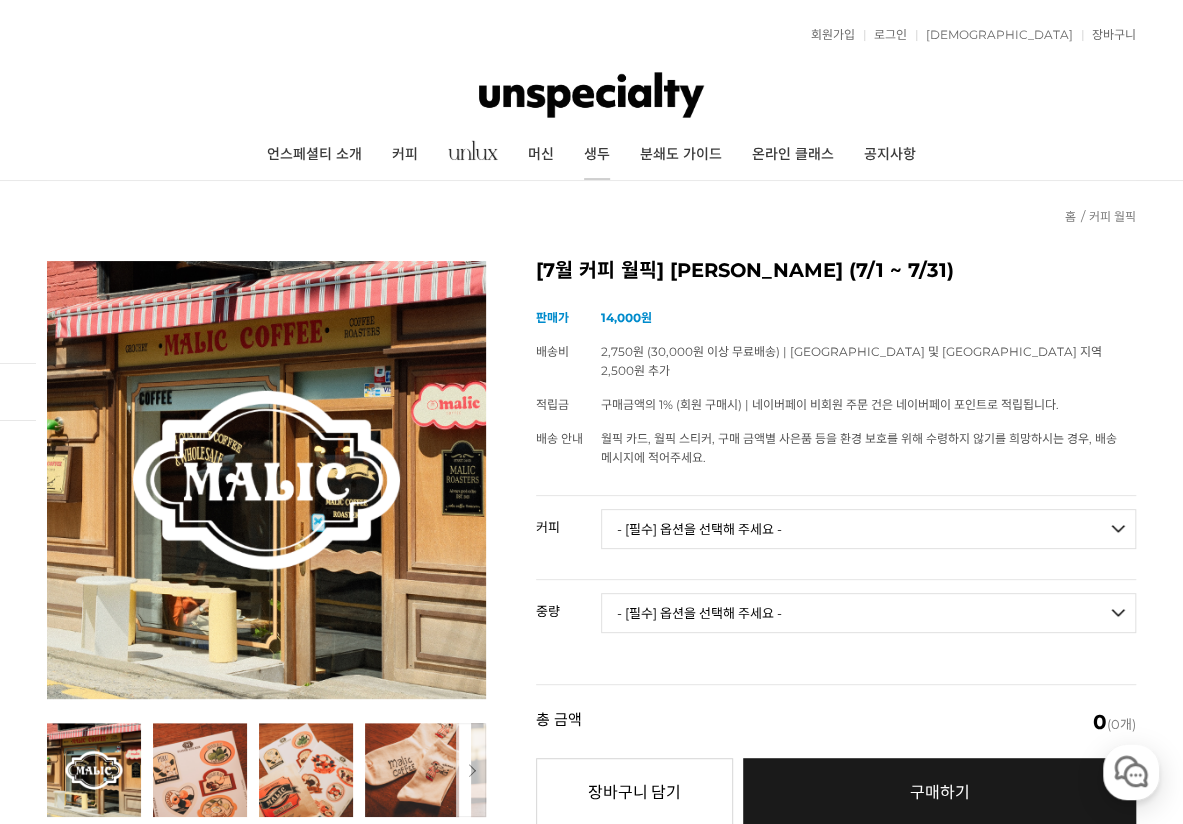 click on "생두" at bounding box center (597, 155) 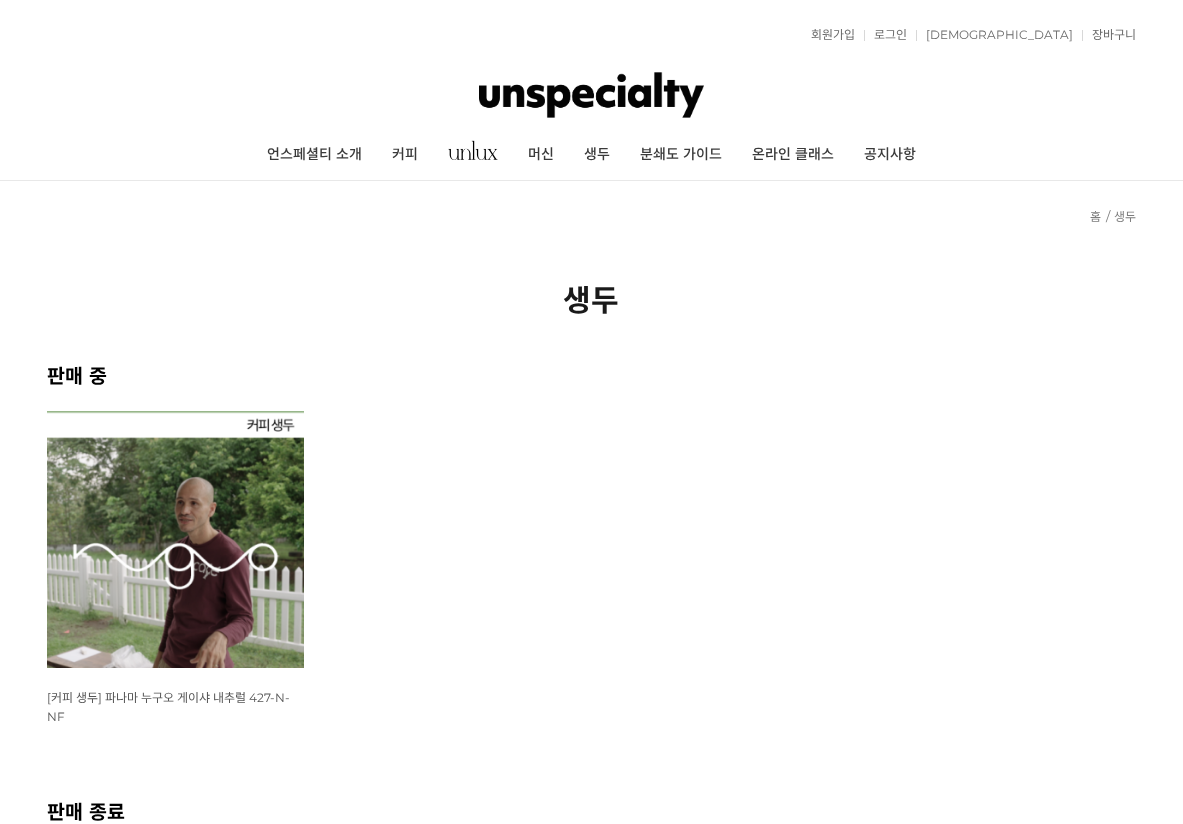 scroll, scrollTop: 0, scrollLeft: 0, axis: both 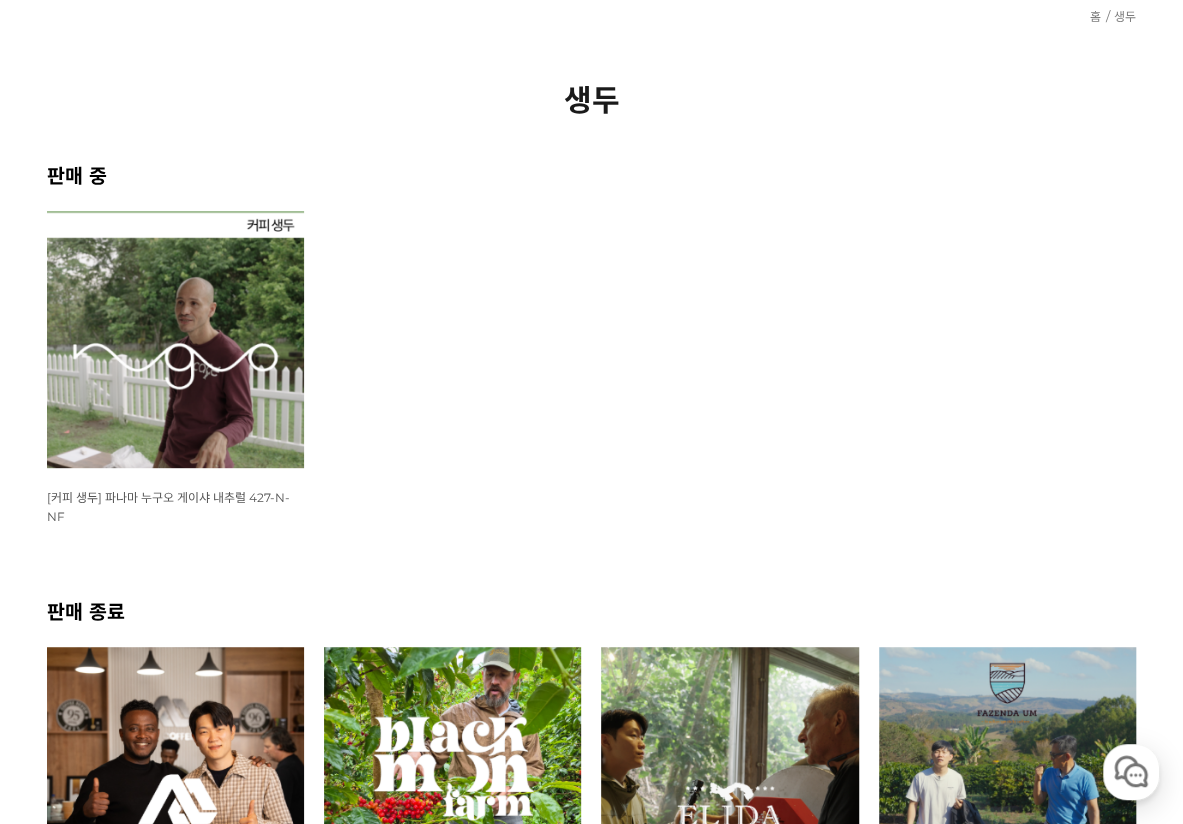 click at bounding box center (175, 339) 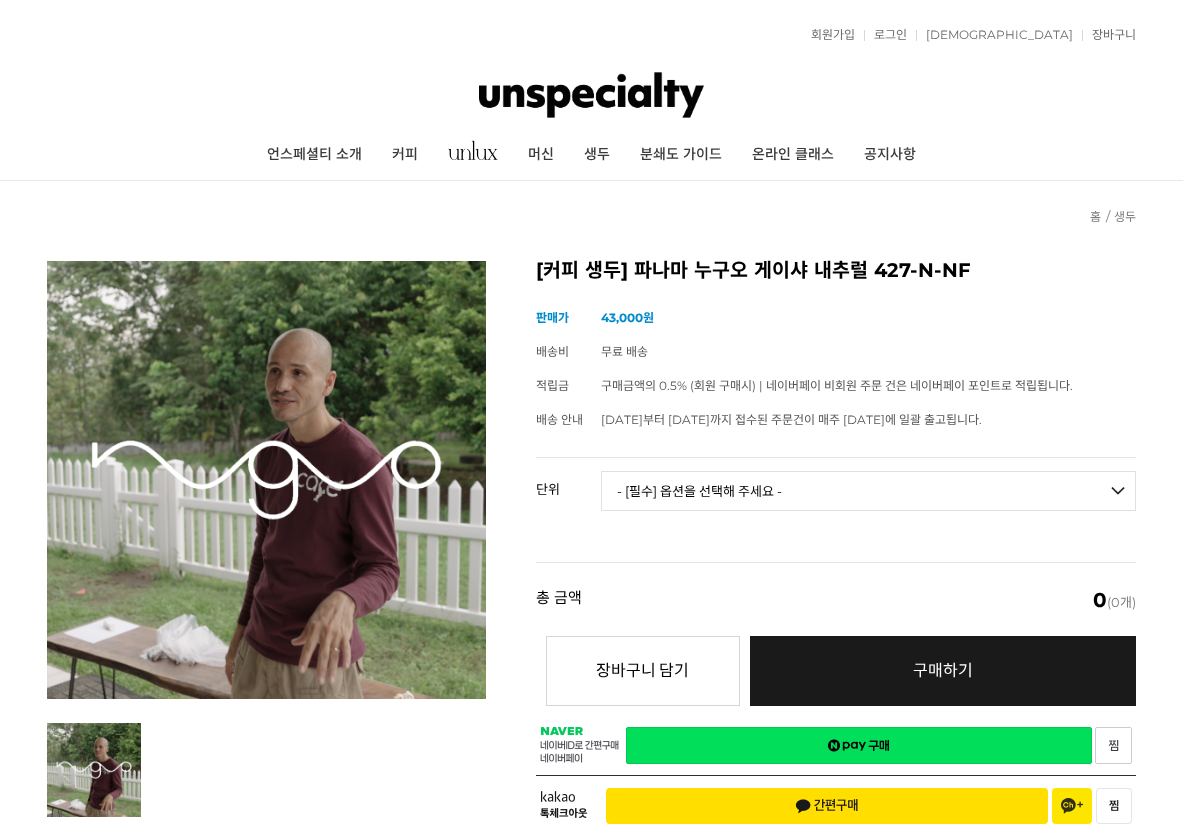 scroll, scrollTop: 0, scrollLeft: 0, axis: both 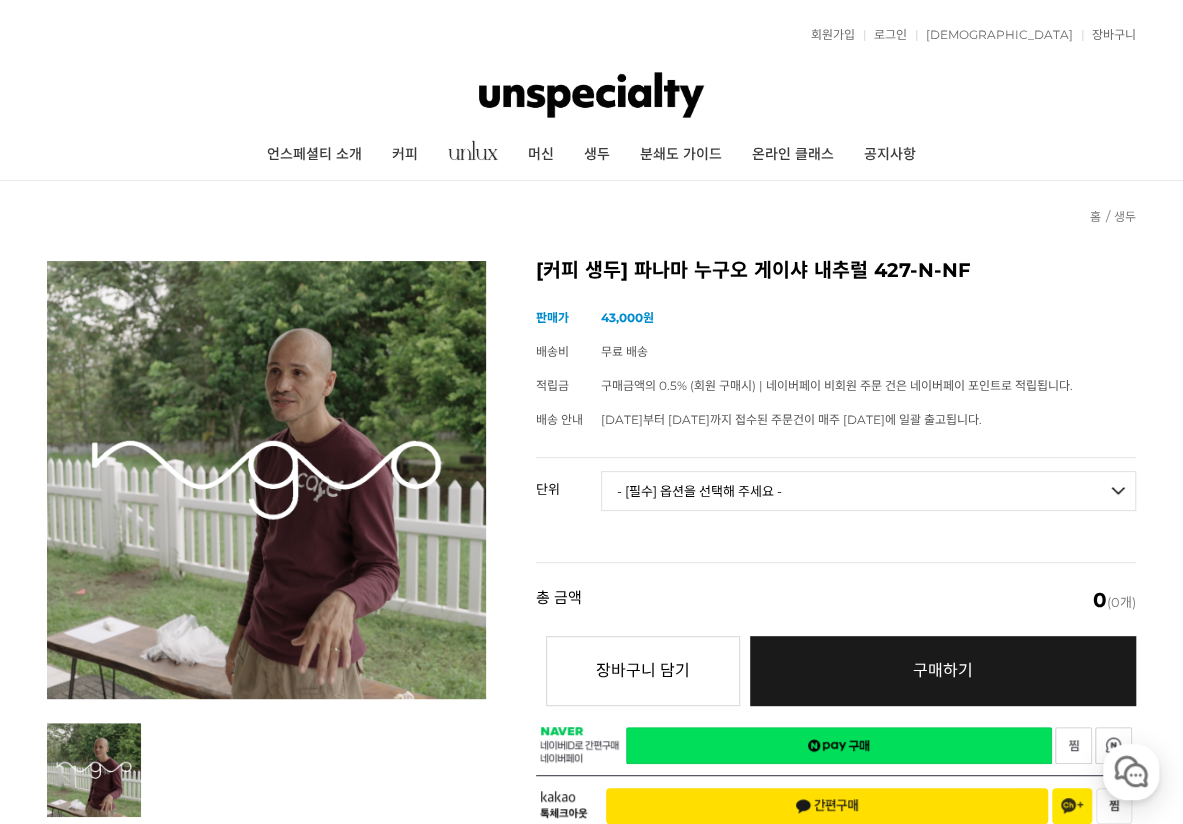 click on "- [필수] 옵션을 선택해 주세요 - ------------------- 50g [품절] 100g 500g" at bounding box center (868, 491) 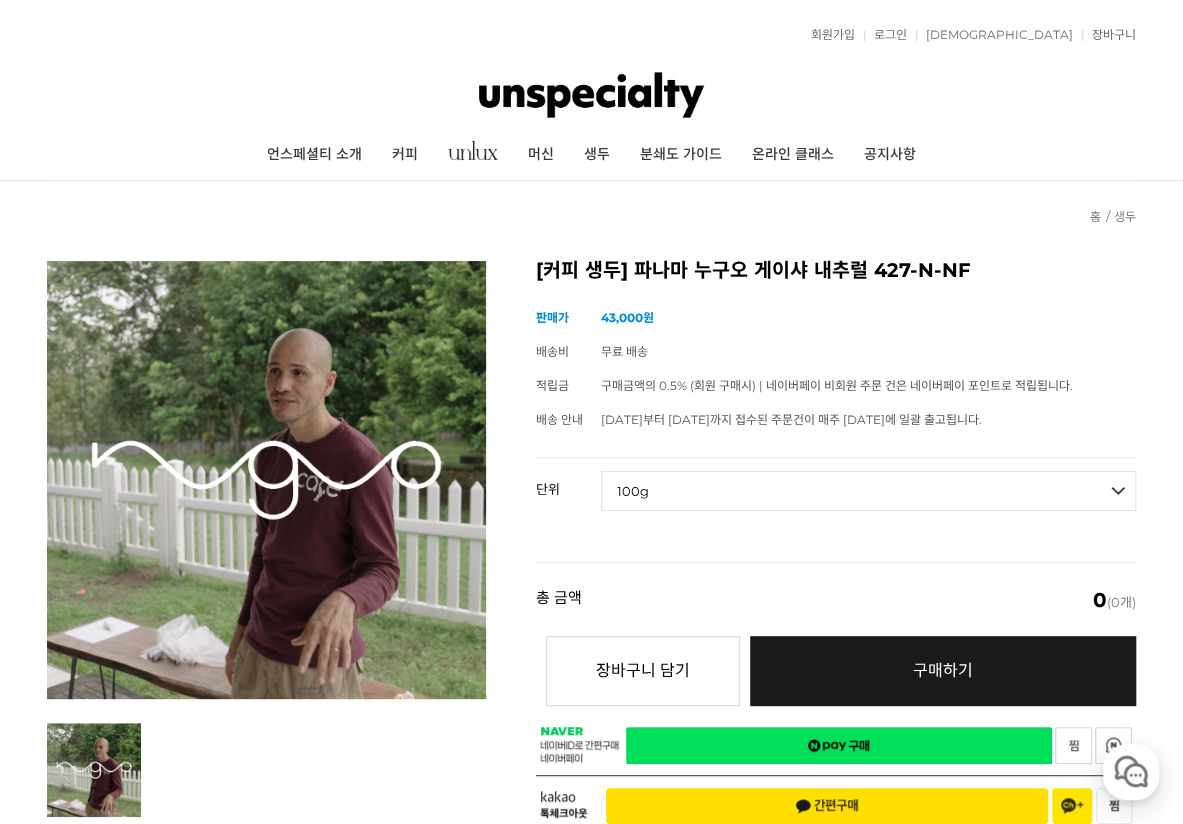 click on "- [필수] 옵션을 선택해 주세요 - ------------------- 50g [품절] 100g 500g" at bounding box center (868, 491) 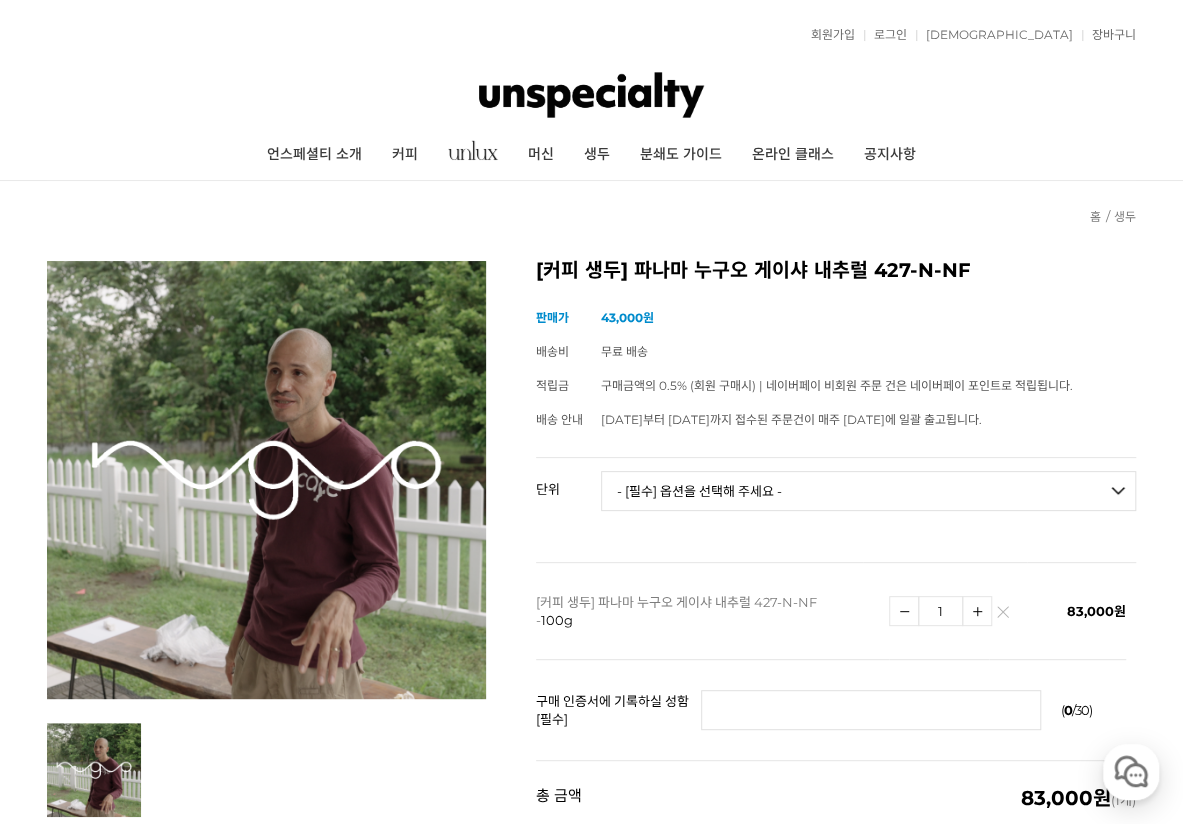 click on "상품 옵션
단위
- [필수] 옵션을 선택해 주세요 - ------------------- 50g [품절] 100g 500g
옵션 선택
(최소 주문수량 1개 이상  / 최대 주문수량 0개 이하 )
사이즈 가이드
상품 목록
상품명 상품수 가격 1" at bounding box center [836, 608] 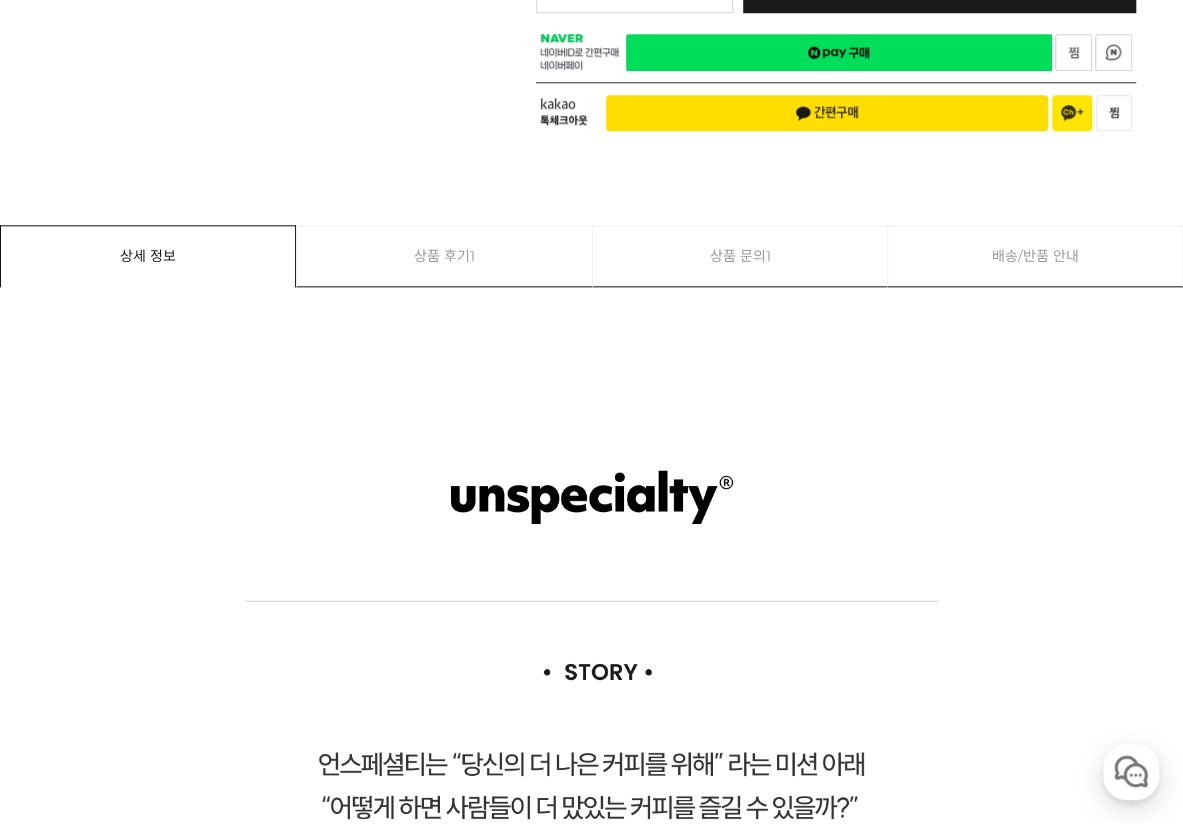 scroll, scrollTop: 1100, scrollLeft: 0, axis: vertical 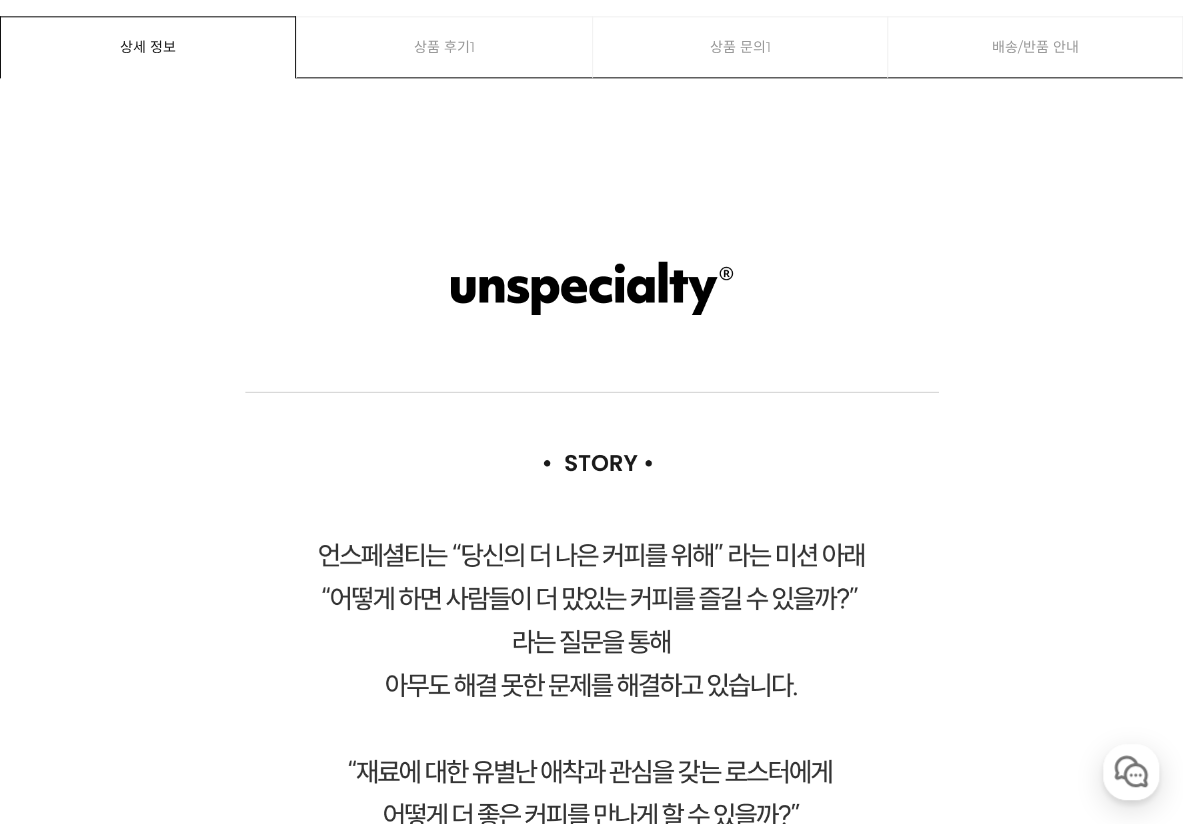 click on "상품 후기  1" at bounding box center [444, 47] 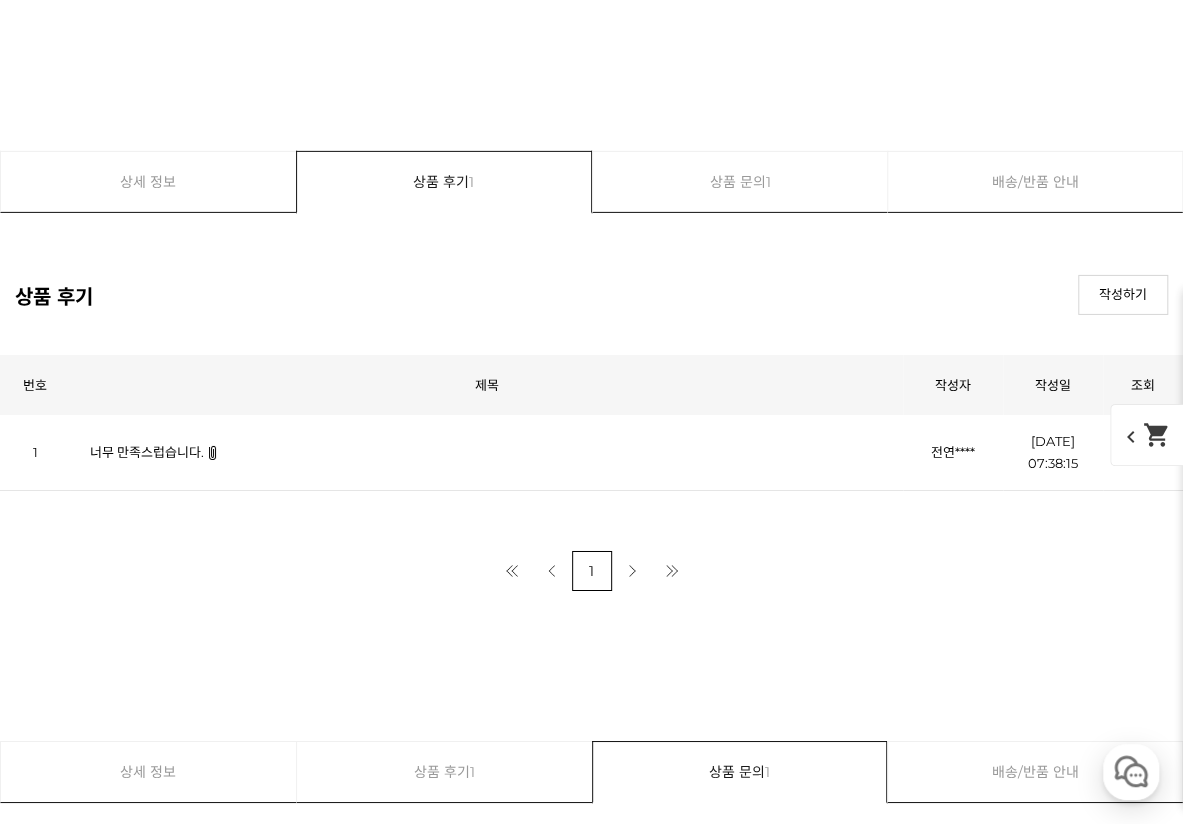 click on "너무 만족스럽습니다." at bounding box center [147, 452] 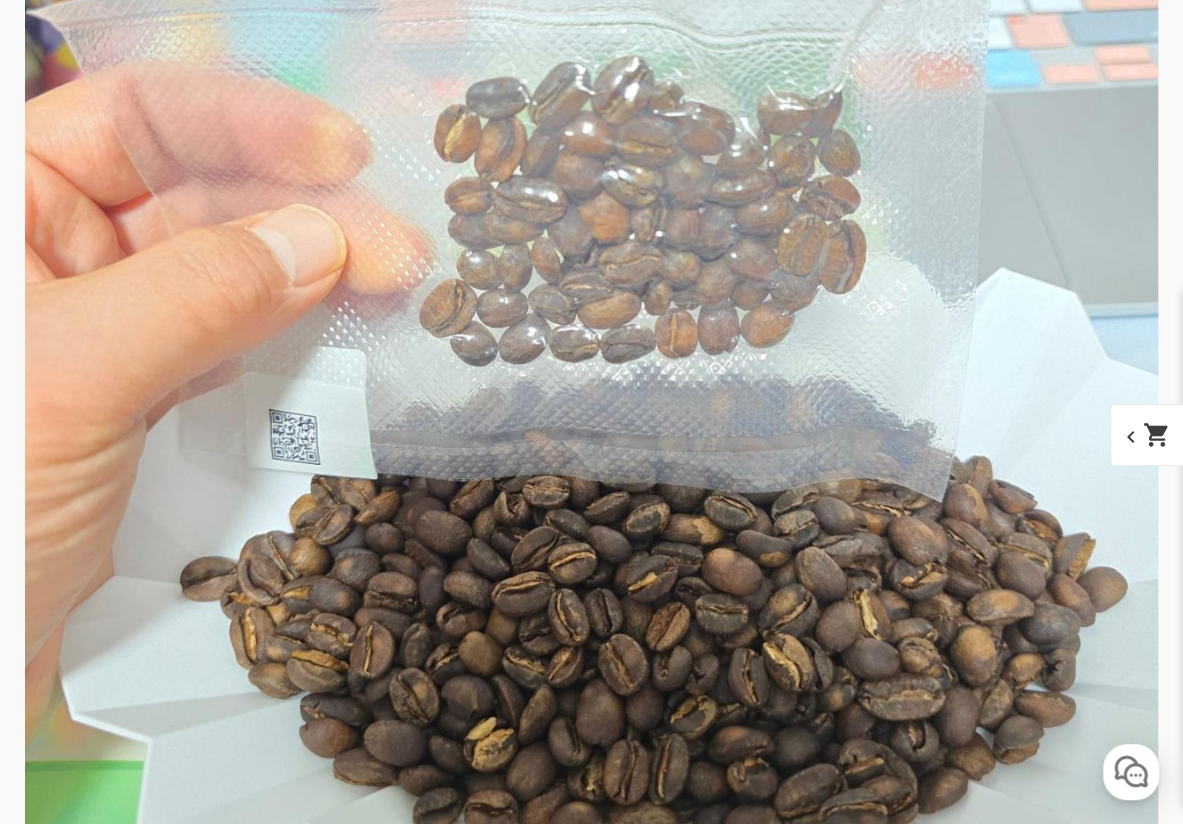 scroll, scrollTop: 8794, scrollLeft: 0, axis: vertical 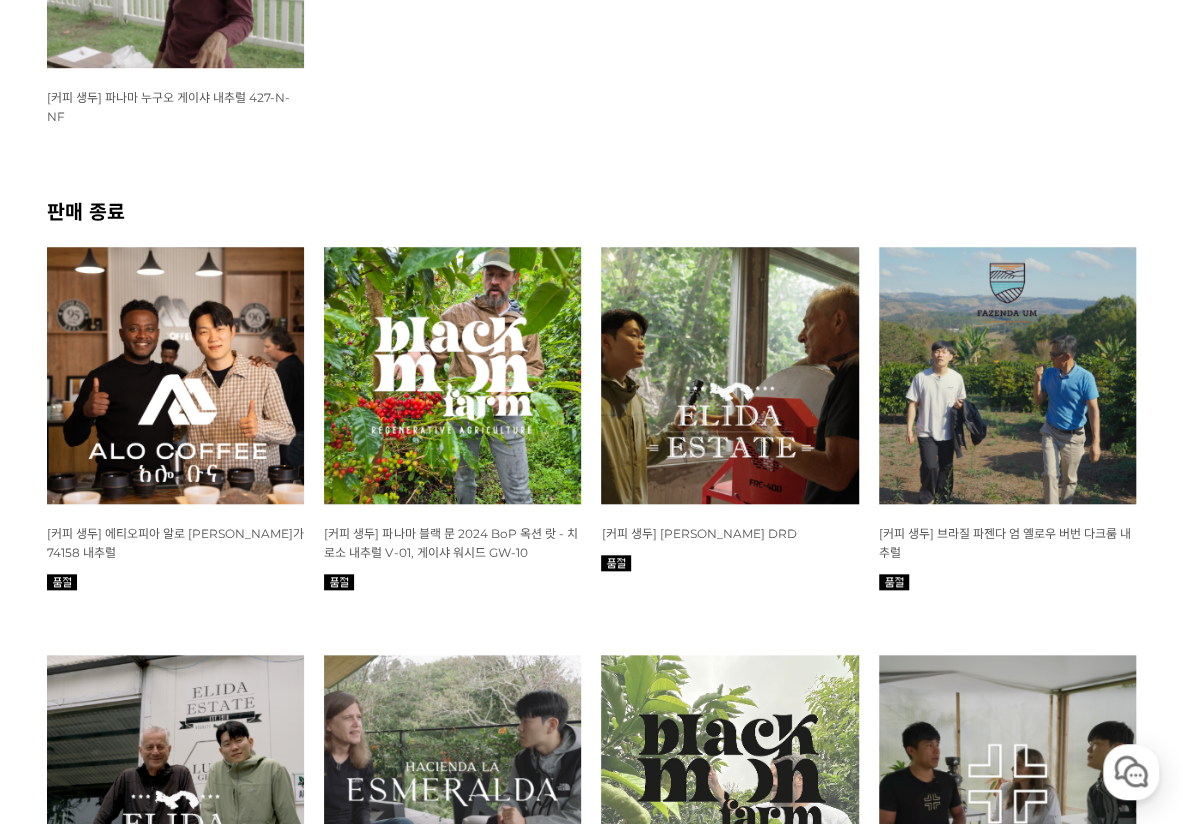 click on "[커피 생두] 에티오피아 알로 타미루 미리가 74158 내추럴" at bounding box center (175, 543) 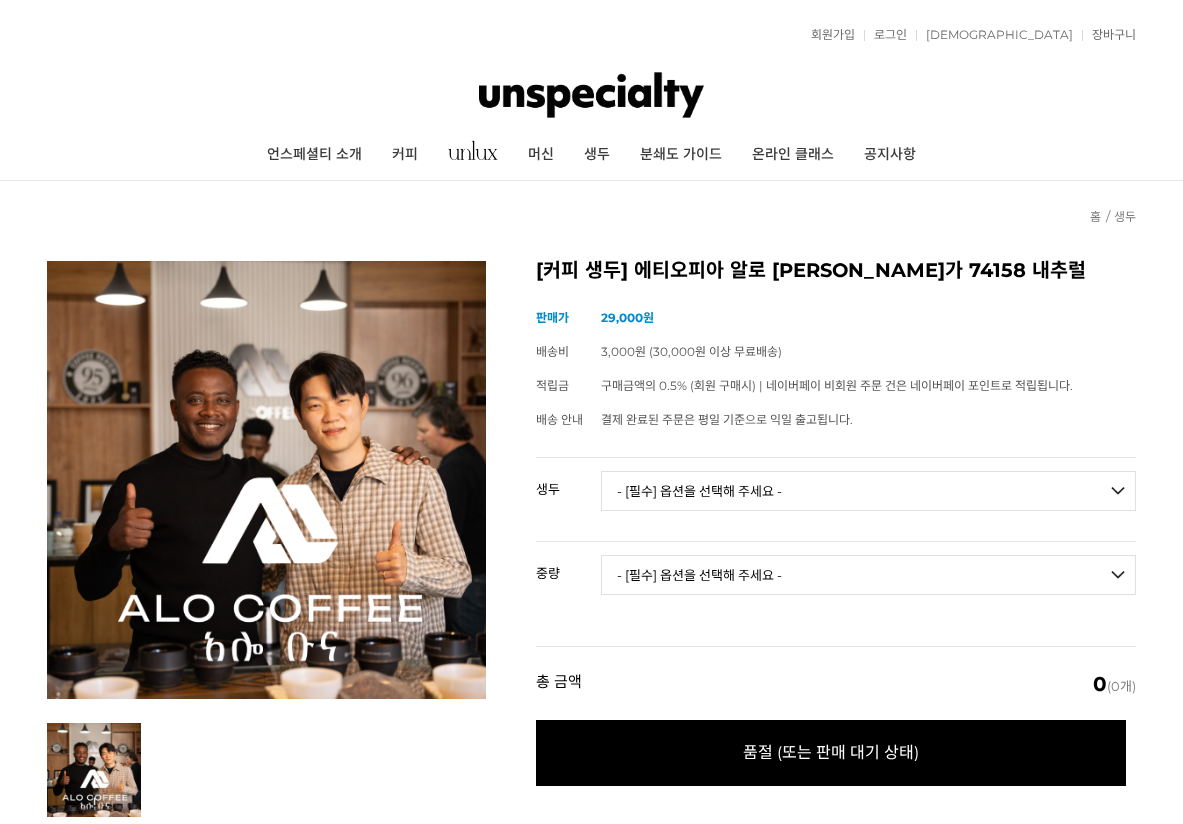 scroll, scrollTop: 0, scrollLeft: 0, axis: both 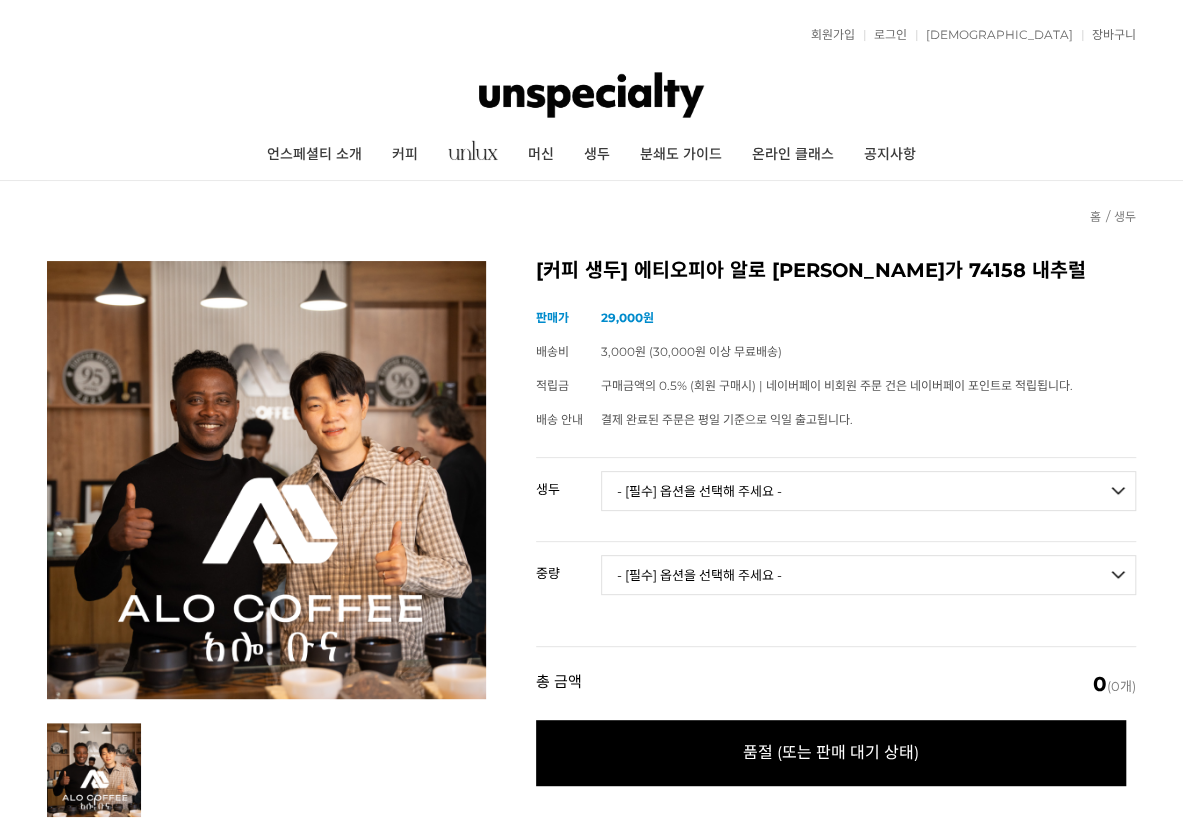 click on "- [필수] 옵션을 선택해 주세요 - ------------------- [GEOGRAPHIC_DATA] 알로 타미루 미리가 74158 내추럴 [품절]" at bounding box center (868, 491) 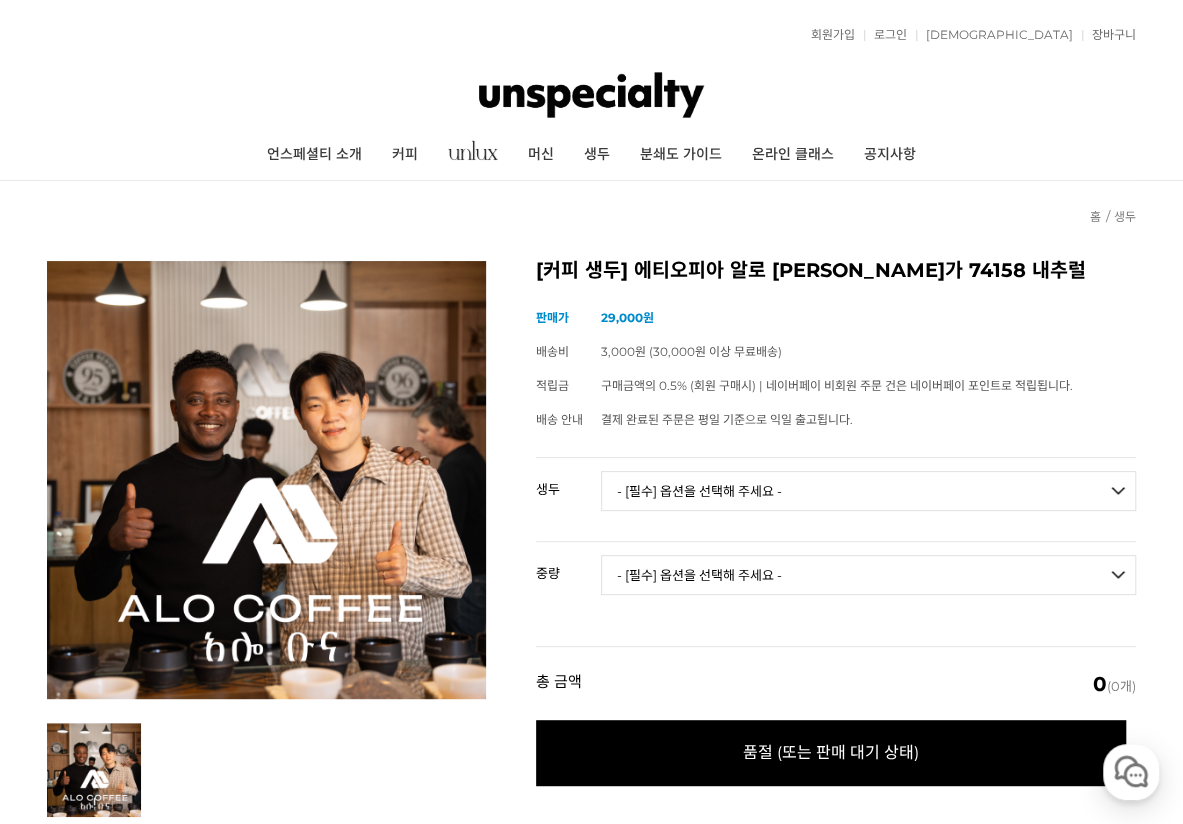 click on "- [필수] 옵션을 선택해 주세요 - -------------------" at bounding box center [868, 583] 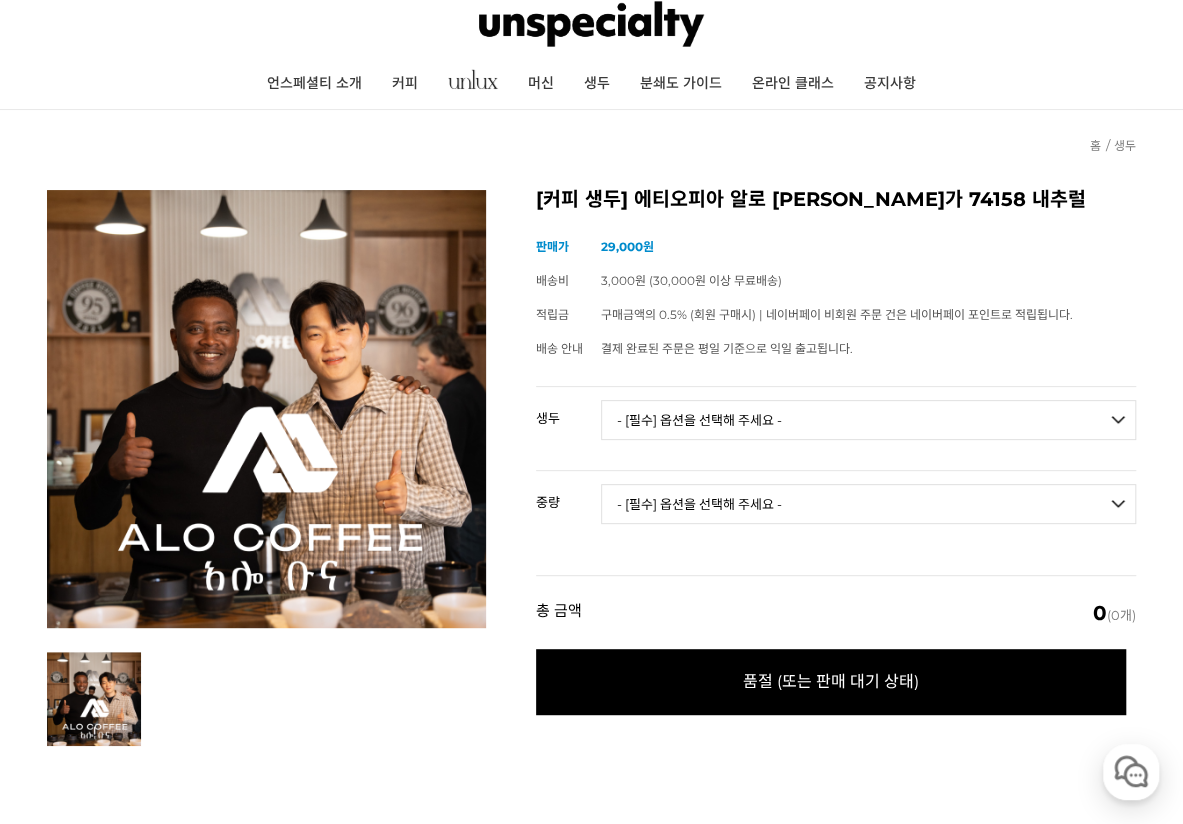 scroll, scrollTop: 100, scrollLeft: 0, axis: vertical 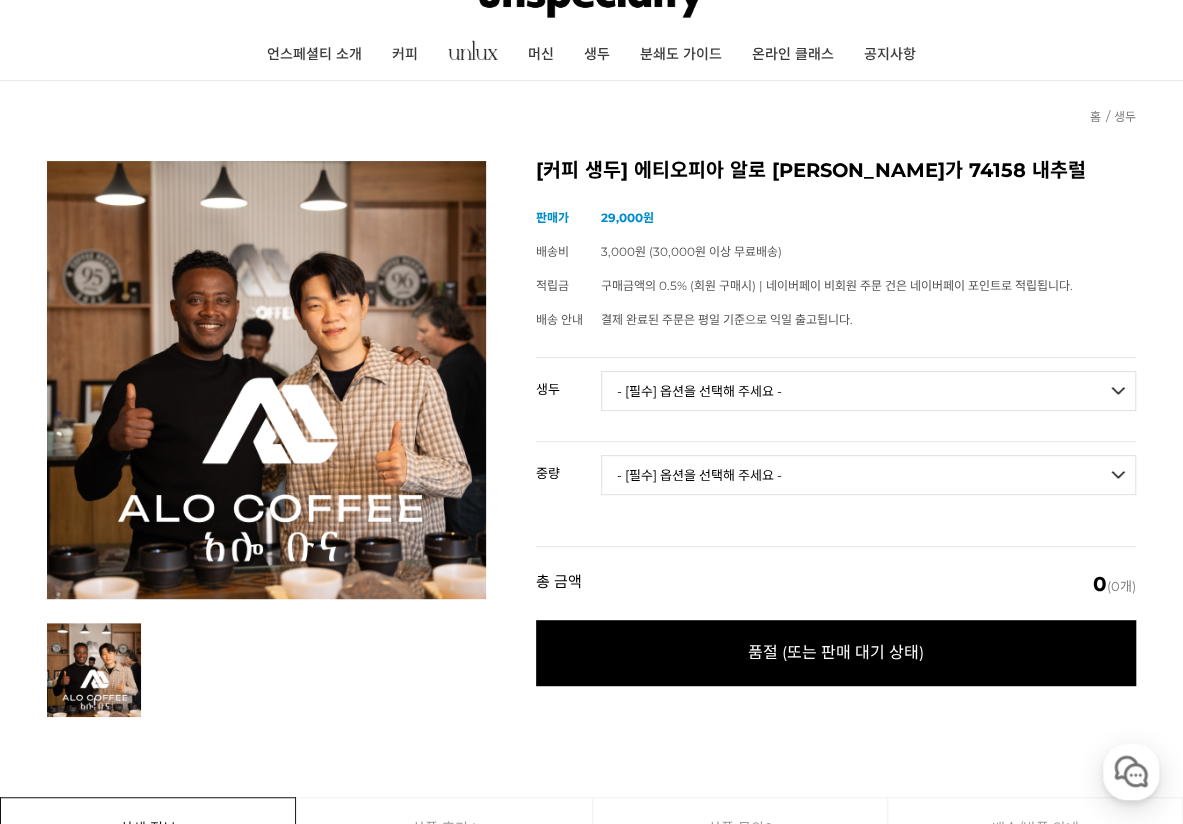 click on "- [필수] 옵션을 선택해 주세요 - ------------------- 에티오피아 알로 타미루 미리가 74158 내추럴 [품절]" at bounding box center [868, 391] 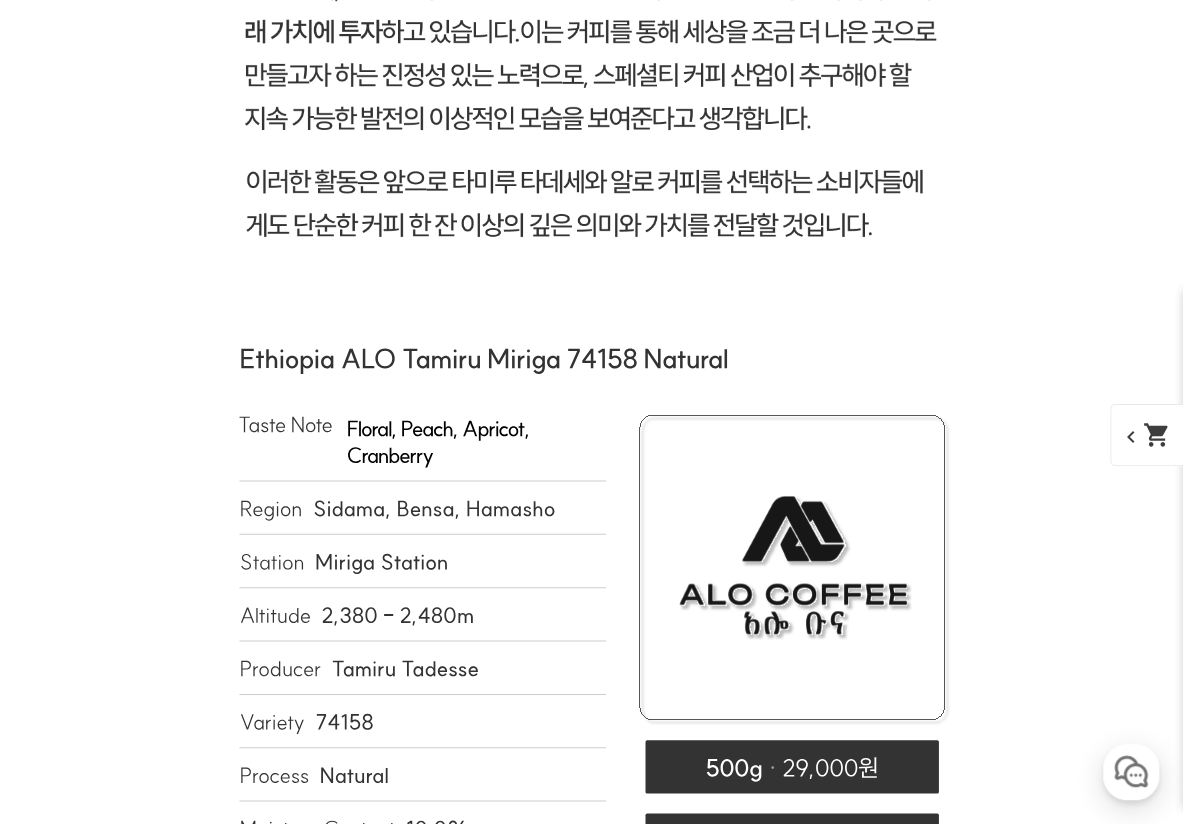 scroll, scrollTop: 7500, scrollLeft: 0, axis: vertical 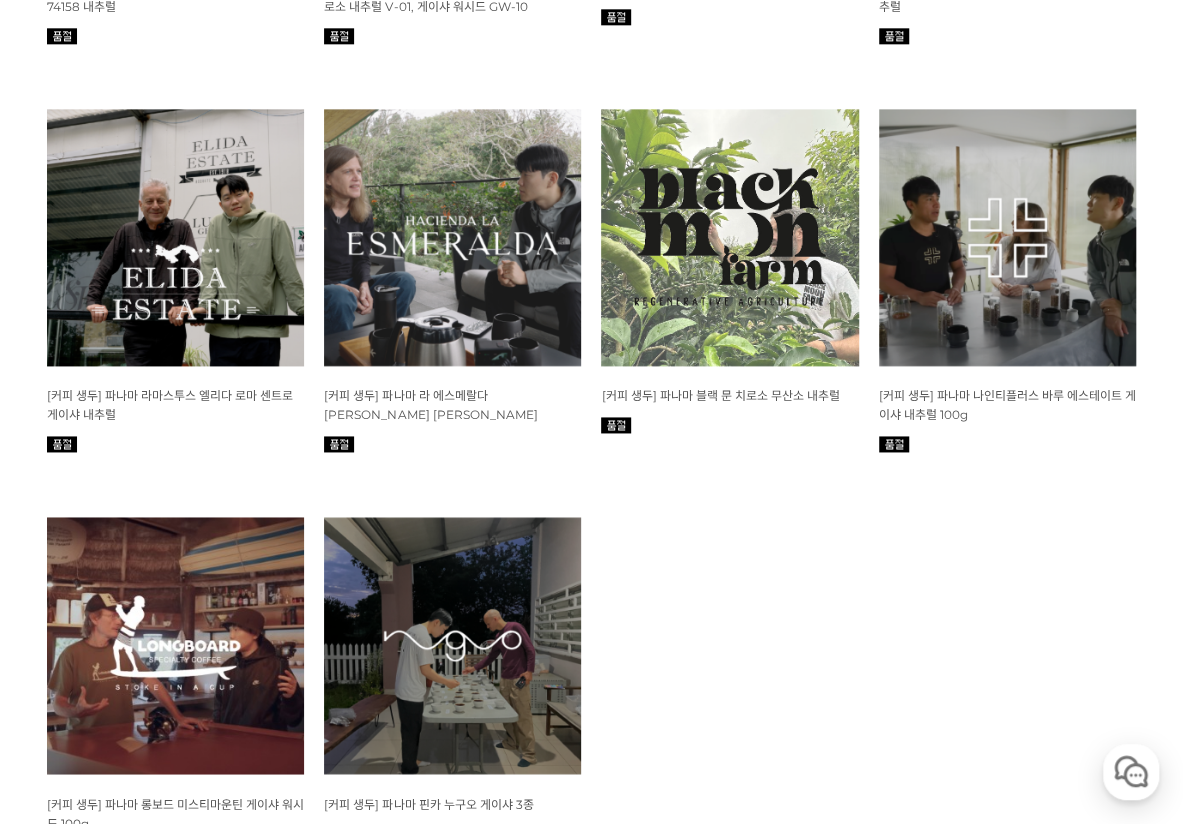 click on "[커피 생두] 파나마 블랙 문 치로소 무산소 내추럴" at bounding box center (720, 395) 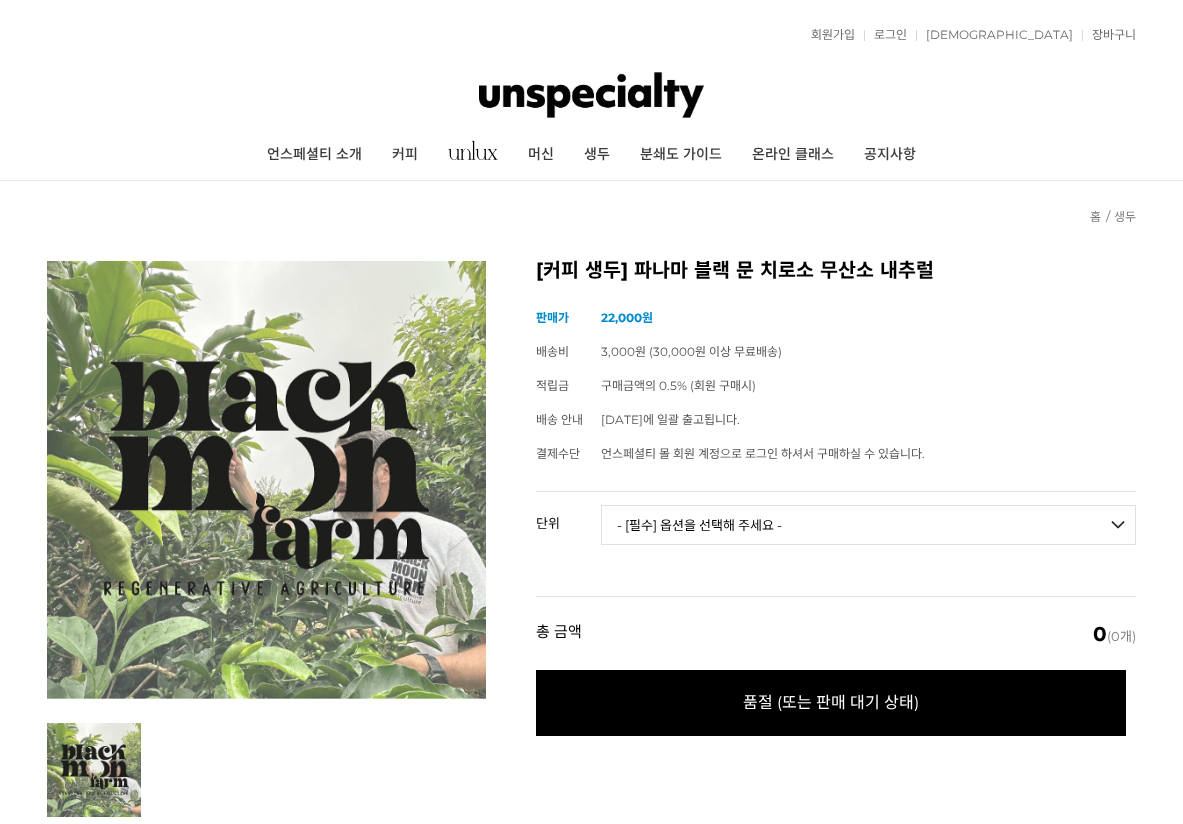 scroll, scrollTop: 0, scrollLeft: 0, axis: both 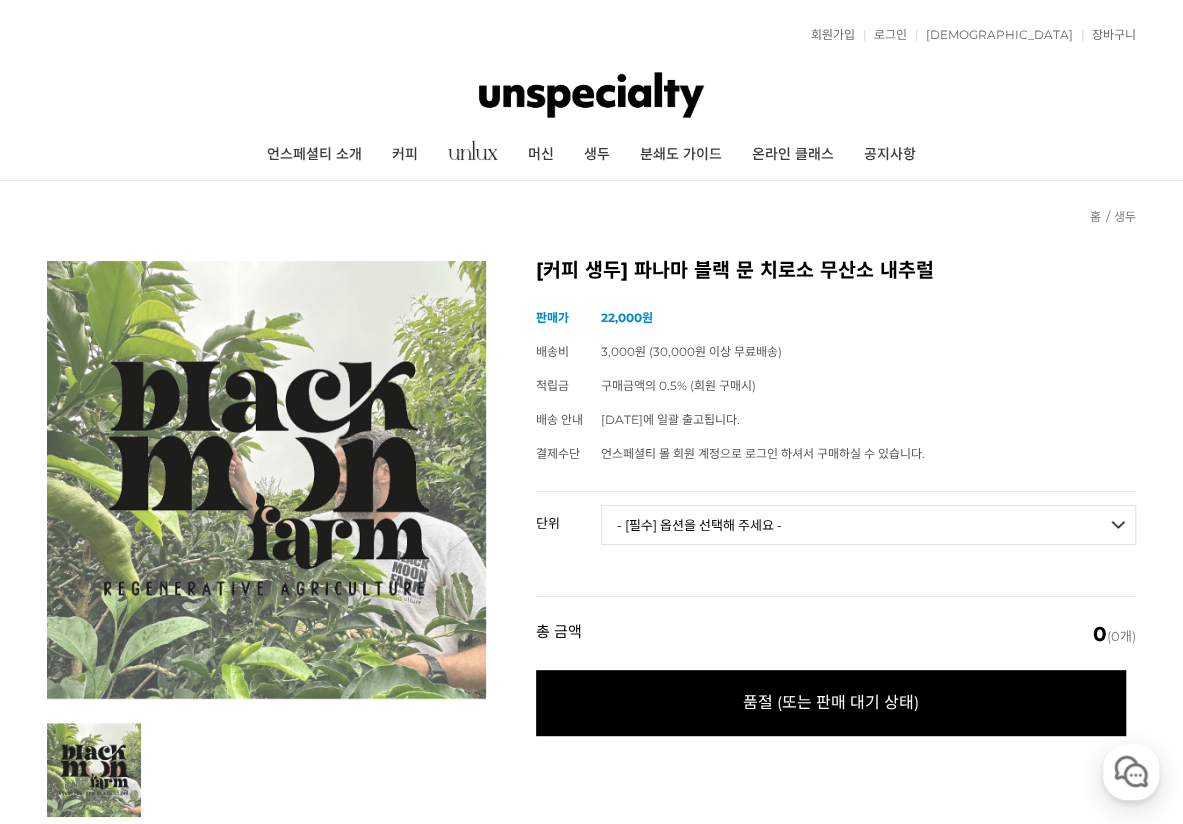 click on "- [필수] 옵션을 선택해 주세요 - ------------------- 100g [품절] 500g [품절]" at bounding box center (868, 525) 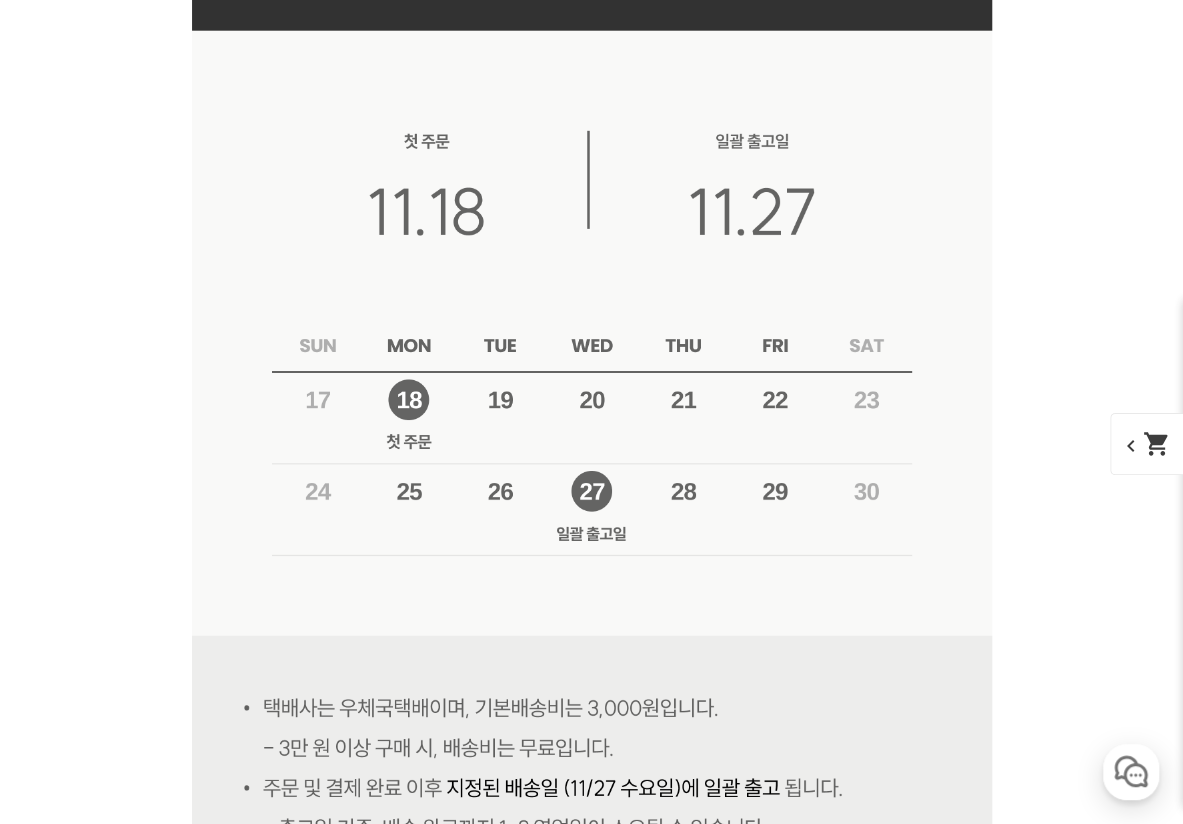 scroll, scrollTop: 8203, scrollLeft: 0, axis: vertical 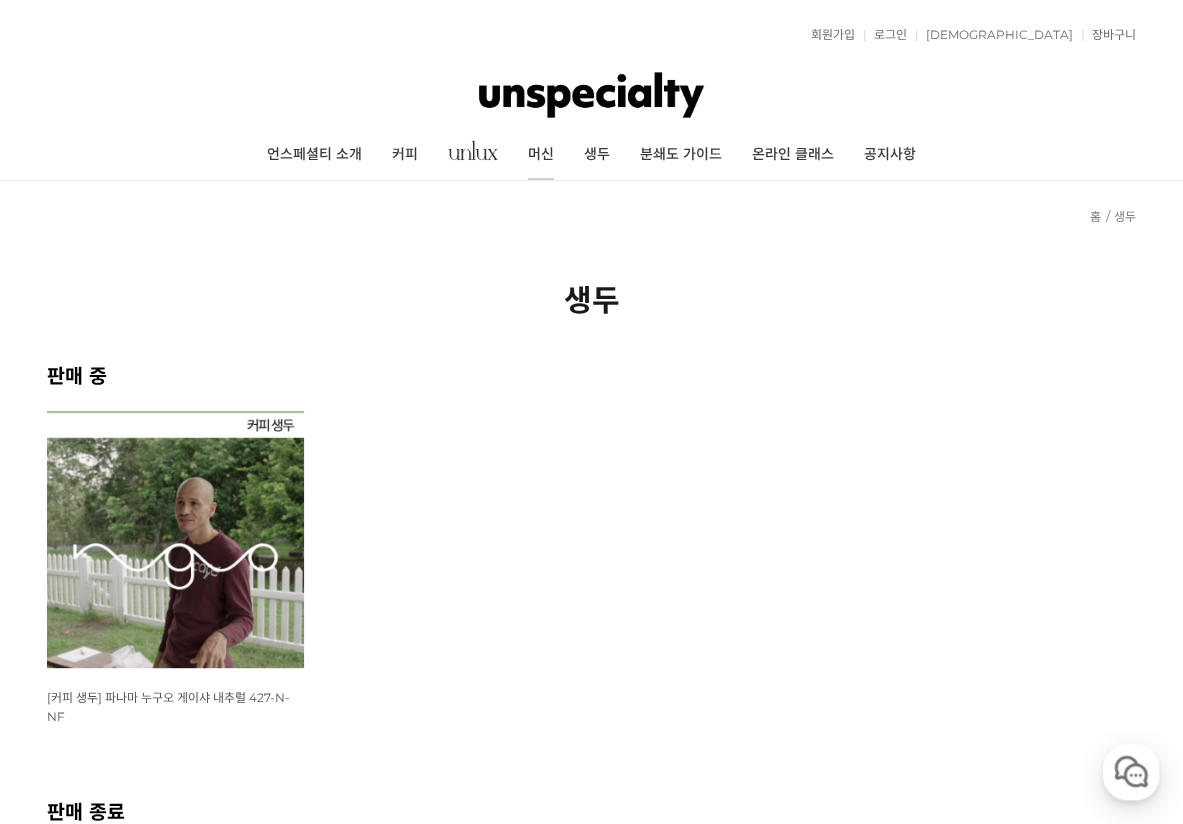 click on "머신" at bounding box center [541, 155] 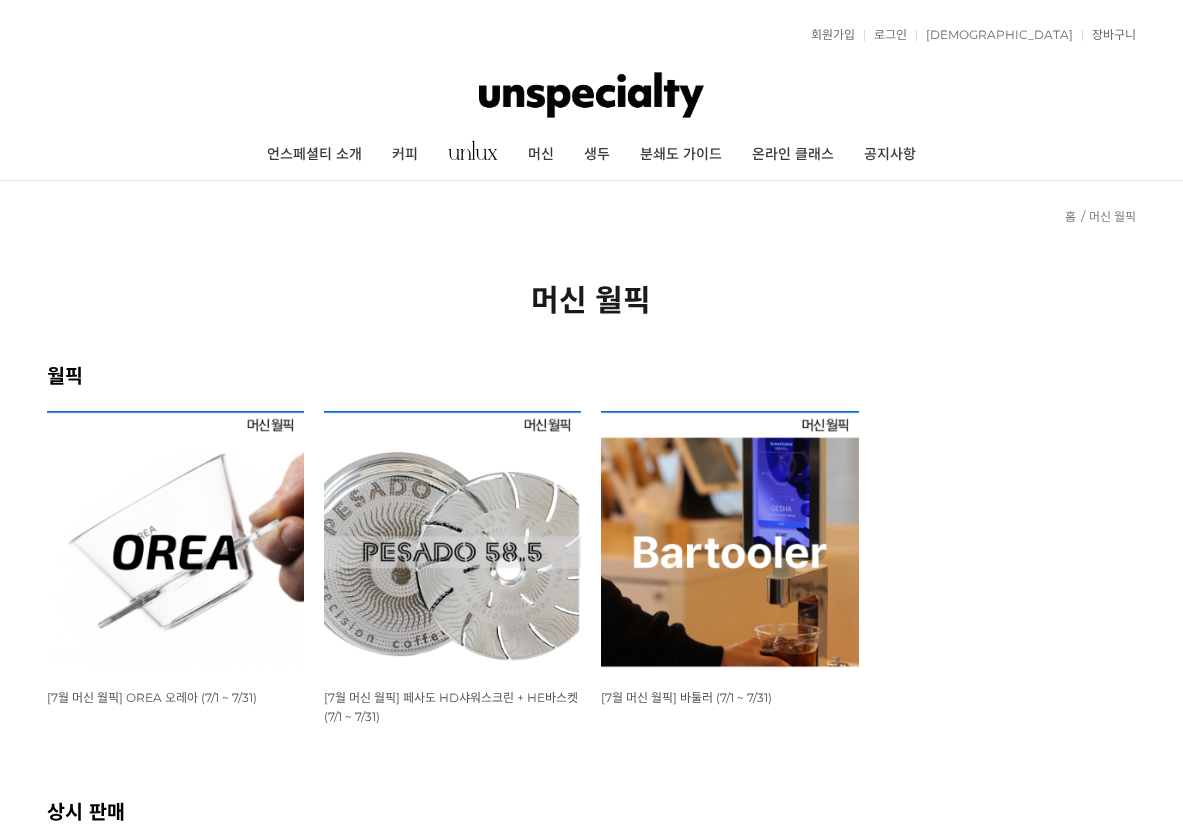 scroll, scrollTop: 0, scrollLeft: 0, axis: both 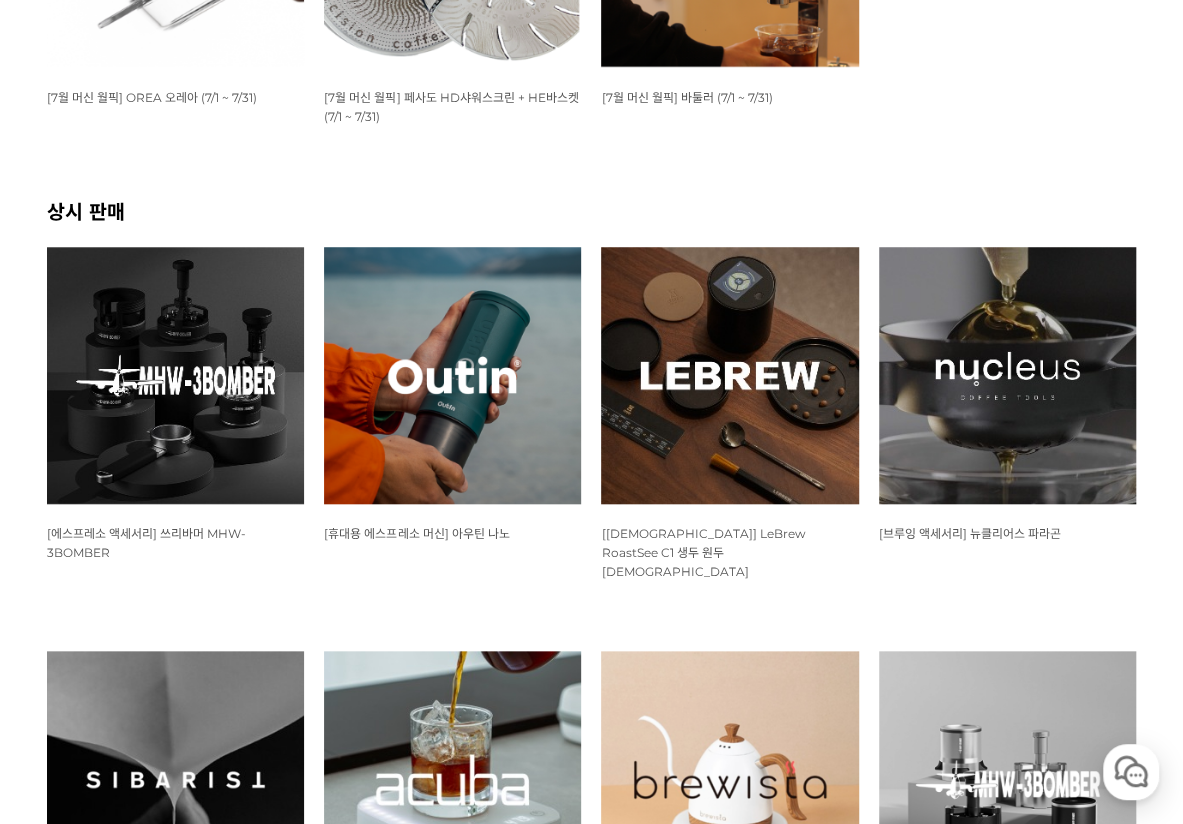 click at bounding box center (452, 375) 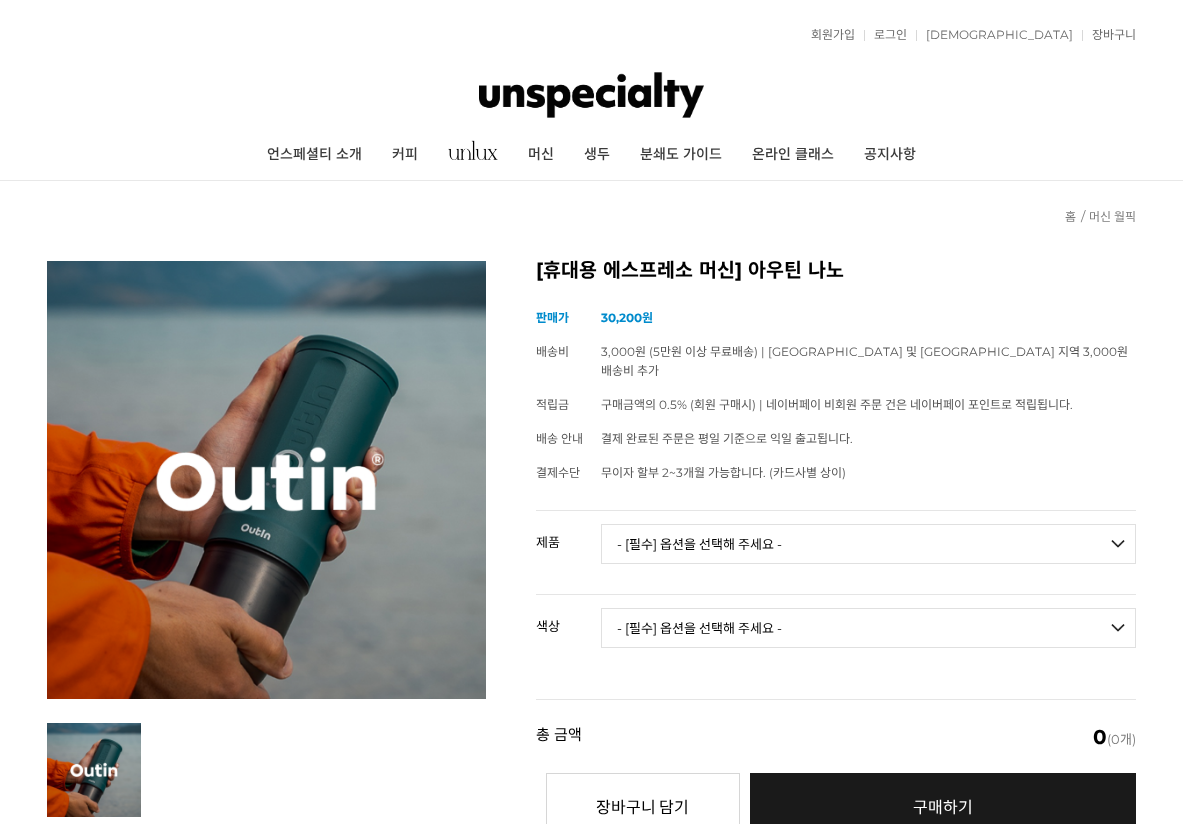 scroll, scrollTop: 0, scrollLeft: 0, axis: both 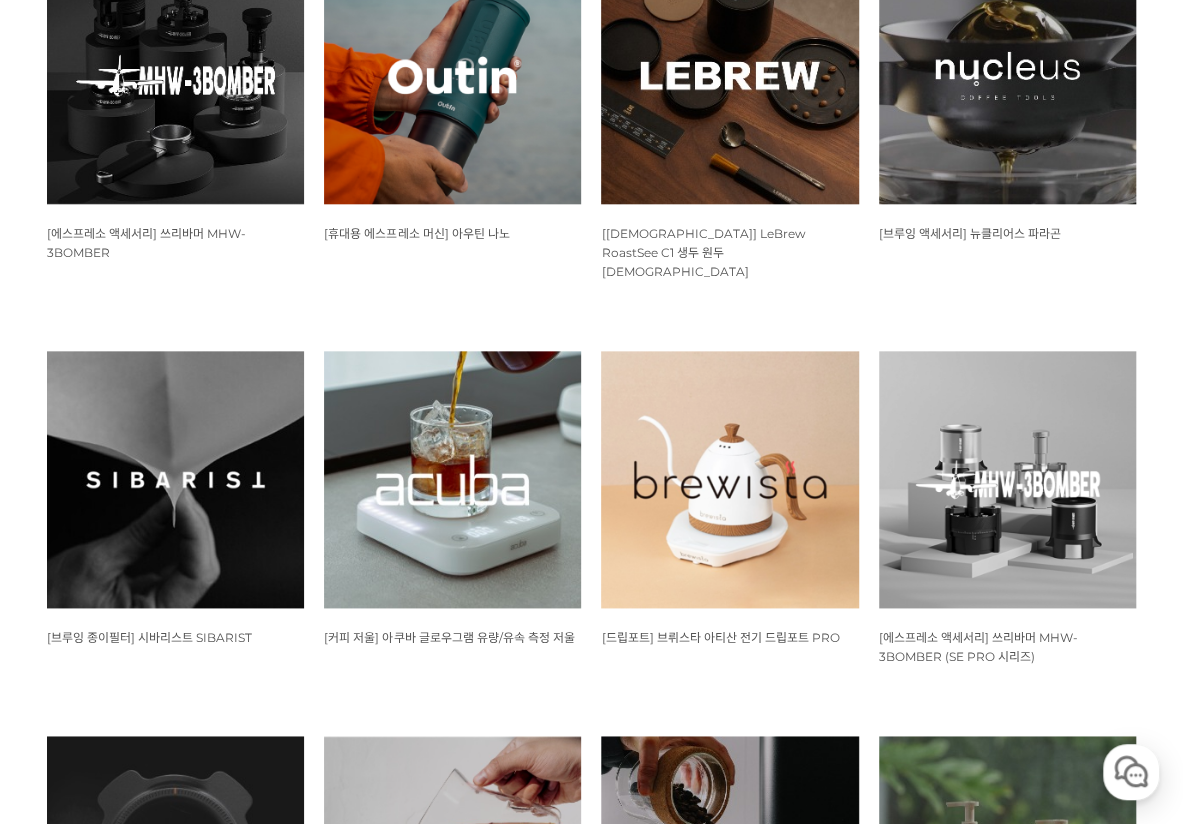 click at bounding box center (729, 479) 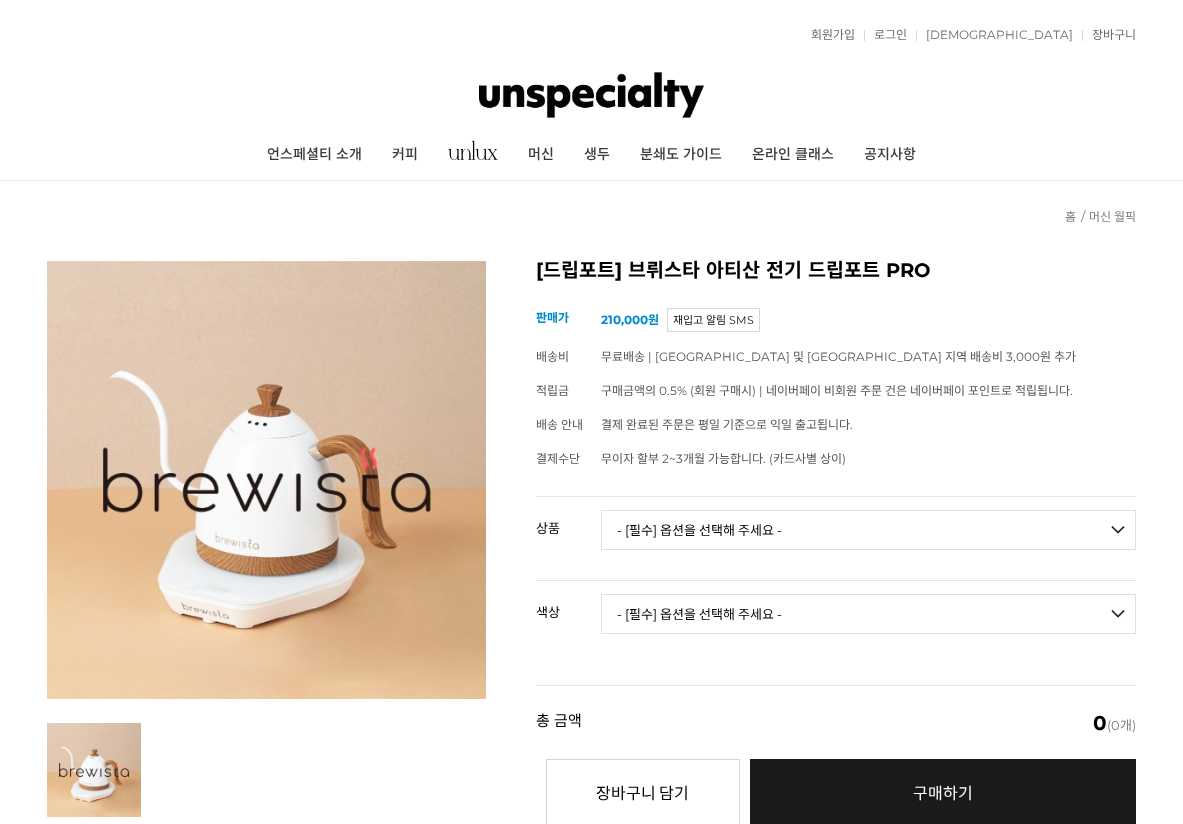 scroll, scrollTop: 0, scrollLeft: 0, axis: both 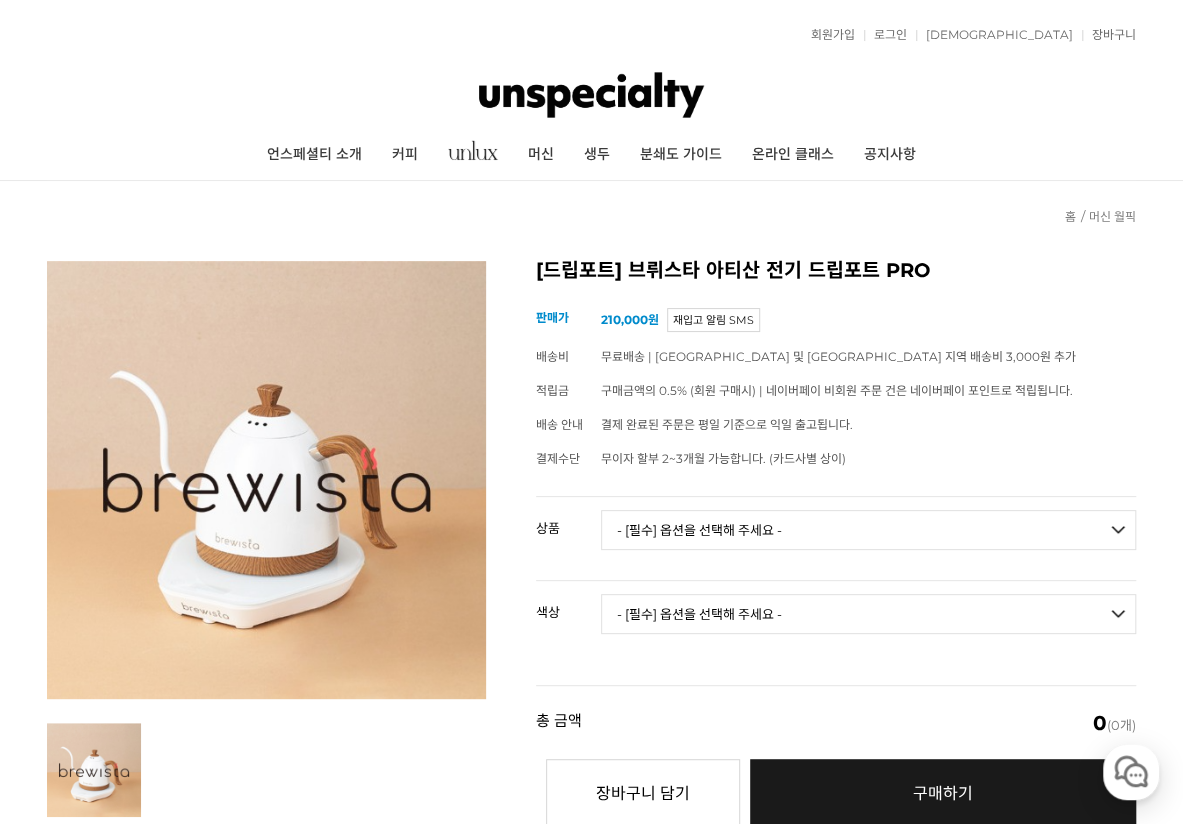 click on "- [필수] 옵션을 선택해 주세요 - ------------------- 브뤼스타 아티산 전기 드립포트 PRO 600mL 브뤼스타 아티산 전기 드립포트 PRO 1L" at bounding box center (868, 530) 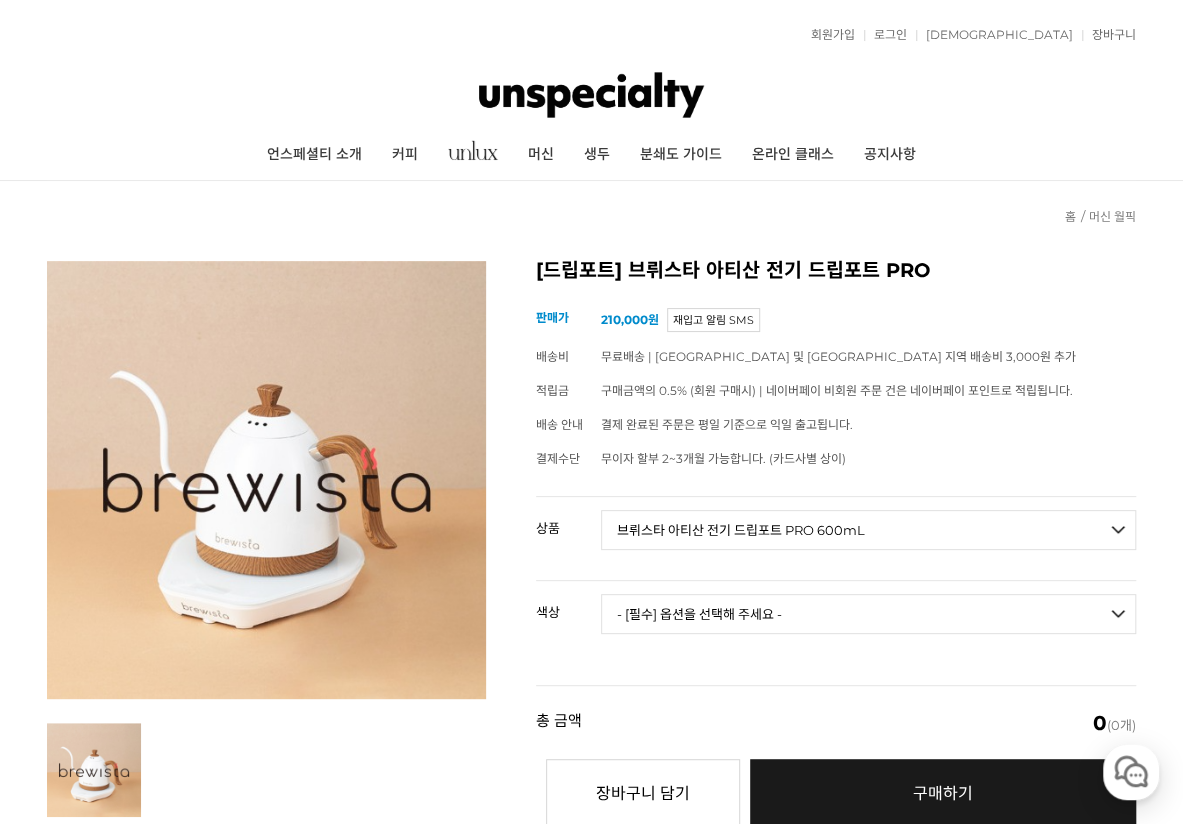 click on "- [필수] 옵션을 선택해 주세요 - ------------------- 브뤼스타 아티산 전기 드립포트 PRO 600mL 브뤼스타 아티산 전기 드립포트 PRO 1L" at bounding box center [868, 530] 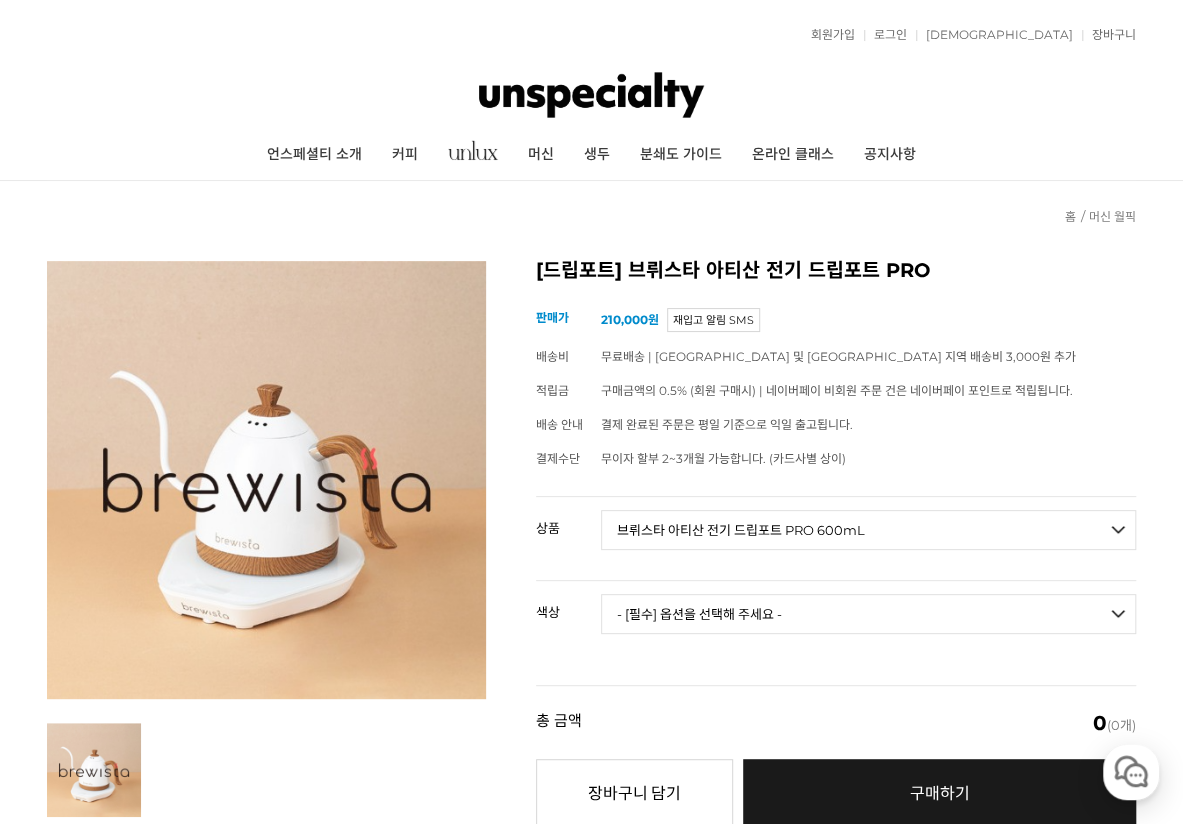 select on "올화이트" 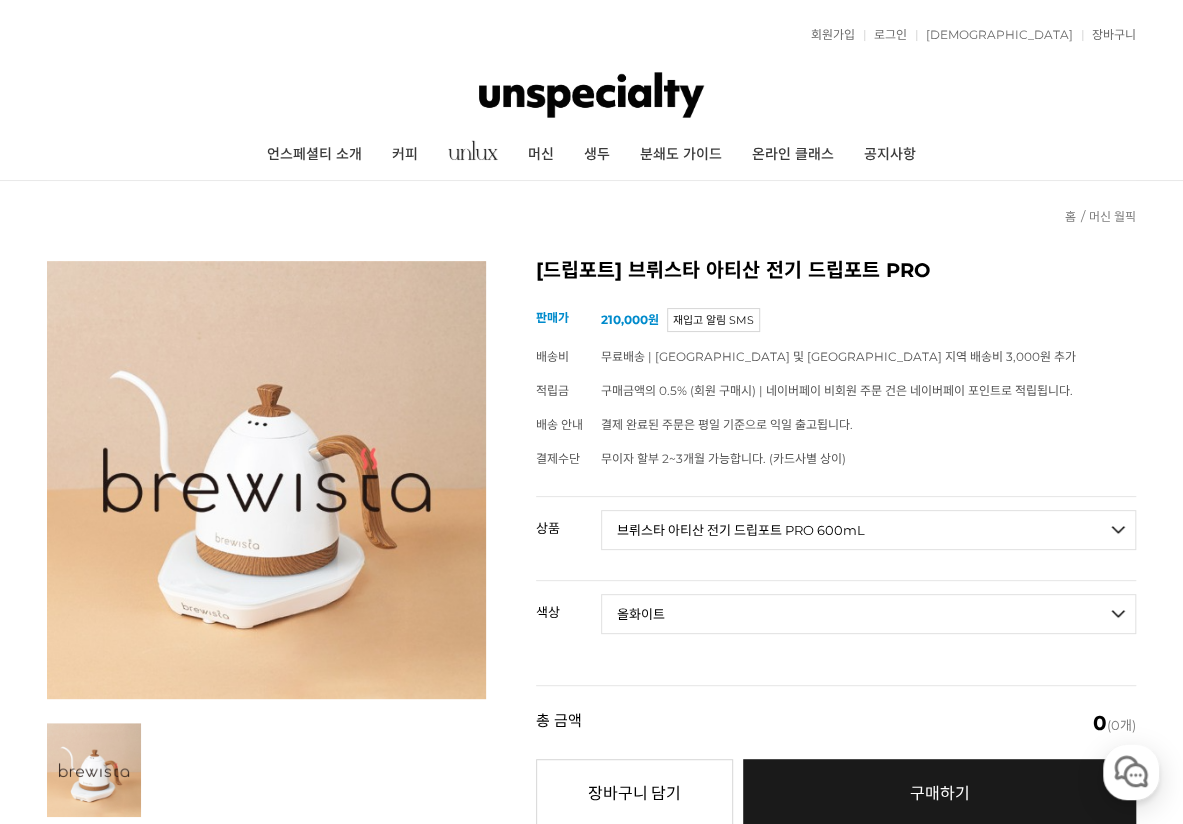 click on "- [필수] 옵션을 선택해 주세요 - ------------------- 모던화이트 [품절] 시크블랙 [품절] 실버그레이 올블랙 올화이트 네덜란드오렌지 브라질옐로우 아쿠아" at bounding box center [868, 614] 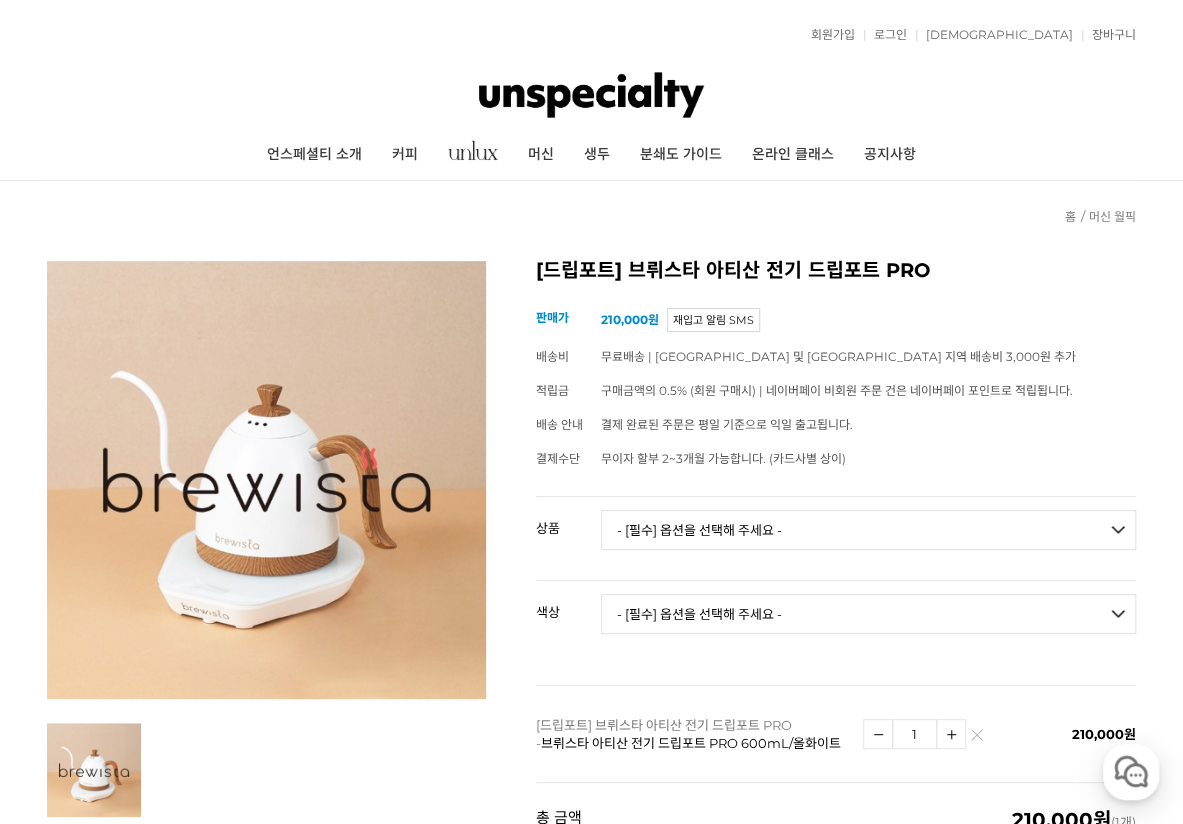 click on "상품 옵션
상품
- [필수] 옵션을 선택해 주세요 - ------------------- 브뤼스타 아티산 전기 드립포트 PRO 600mL 브뤼스타 아티산 전기 드립포트 PRO 1L
색상
- [필수] 옵션을 선택해 주세요 - ------------------- 모던화이트 [품절] 시크블랙 [품절] 실버그레이 올블랙 올화이트 네덜란드오렌지 브라질옐로우 아쿠아
옵션 선택
(최소 주문수량 1개 이상  / 최대 주문수량 0개 이하 )
상품명" at bounding box center (836, 639) 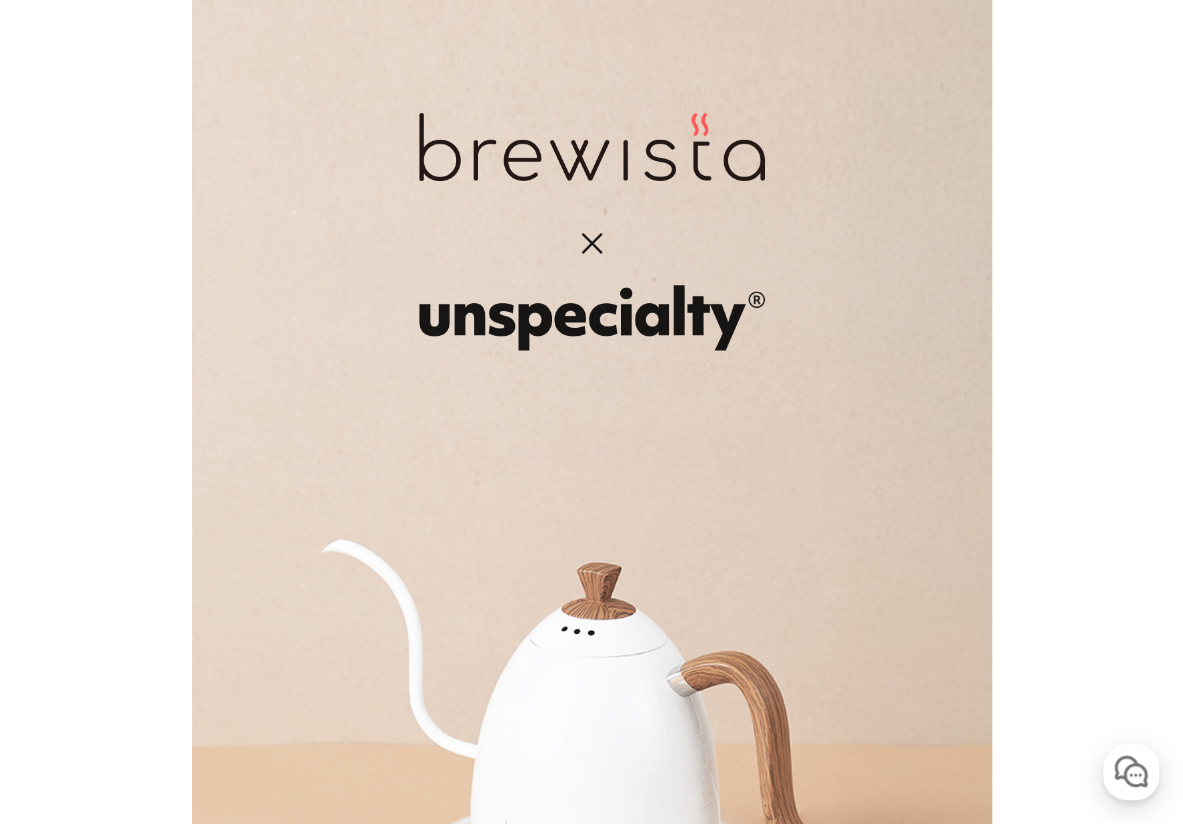 scroll, scrollTop: 1800, scrollLeft: 0, axis: vertical 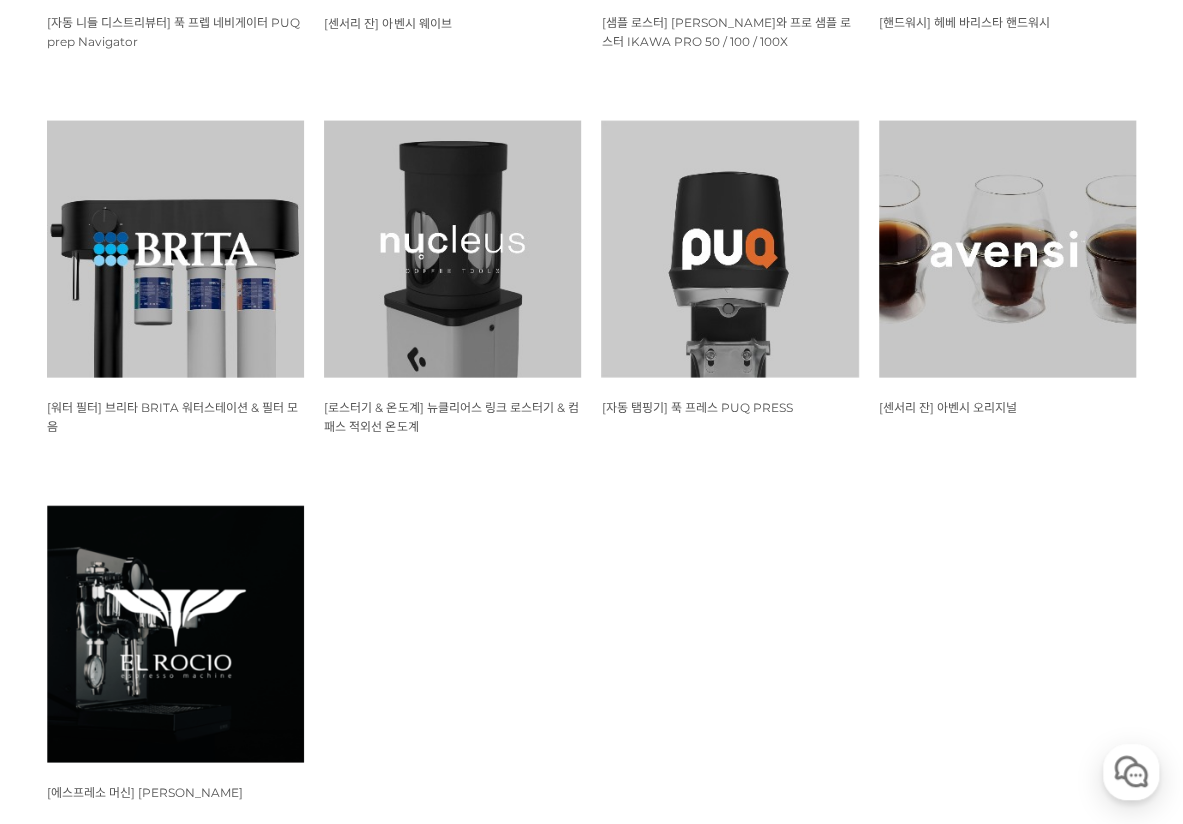 click at bounding box center (1007, 249) 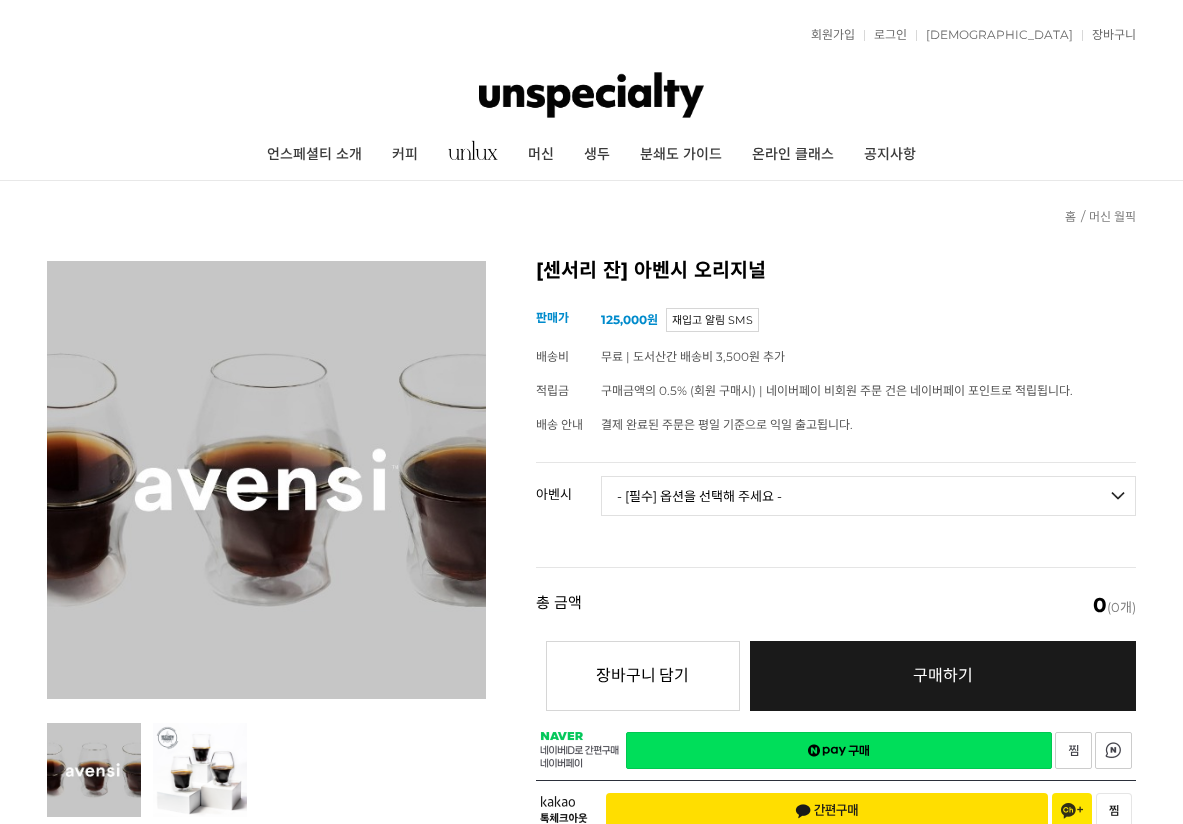 scroll, scrollTop: 0, scrollLeft: 0, axis: both 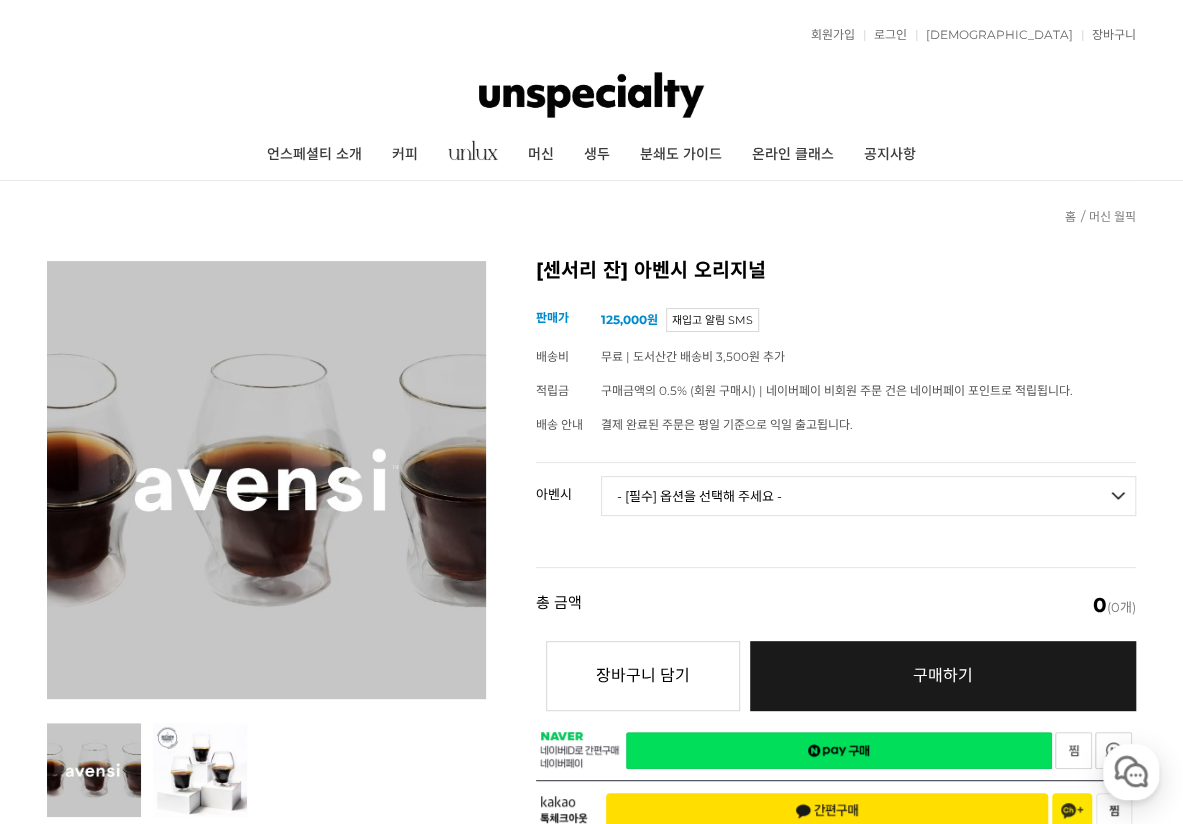 click on "- [필수] 옵션을 선택해 주세요 - ------------------- 3종 세트 [품절]  일시 품절(7월 재입고 예정) [품절]" at bounding box center (868, 496) 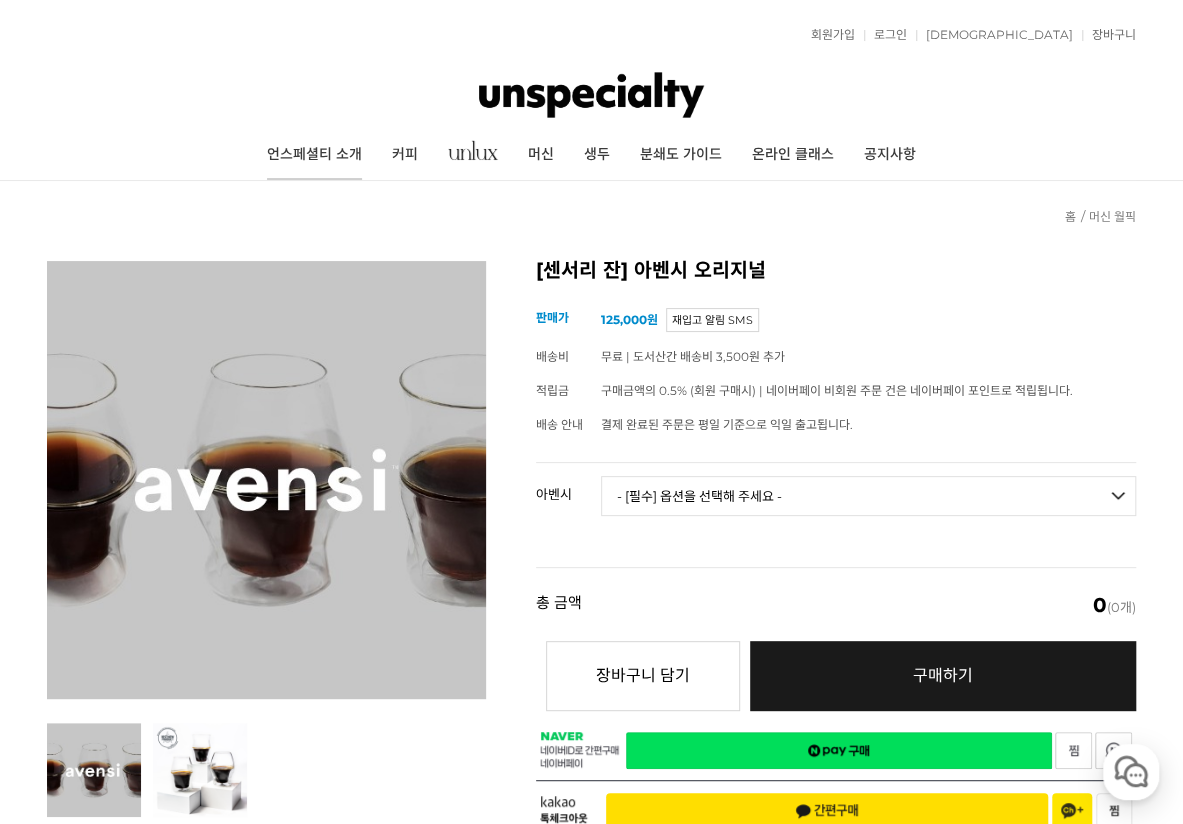 click on "언스페셜티 소개" at bounding box center (314, 155) 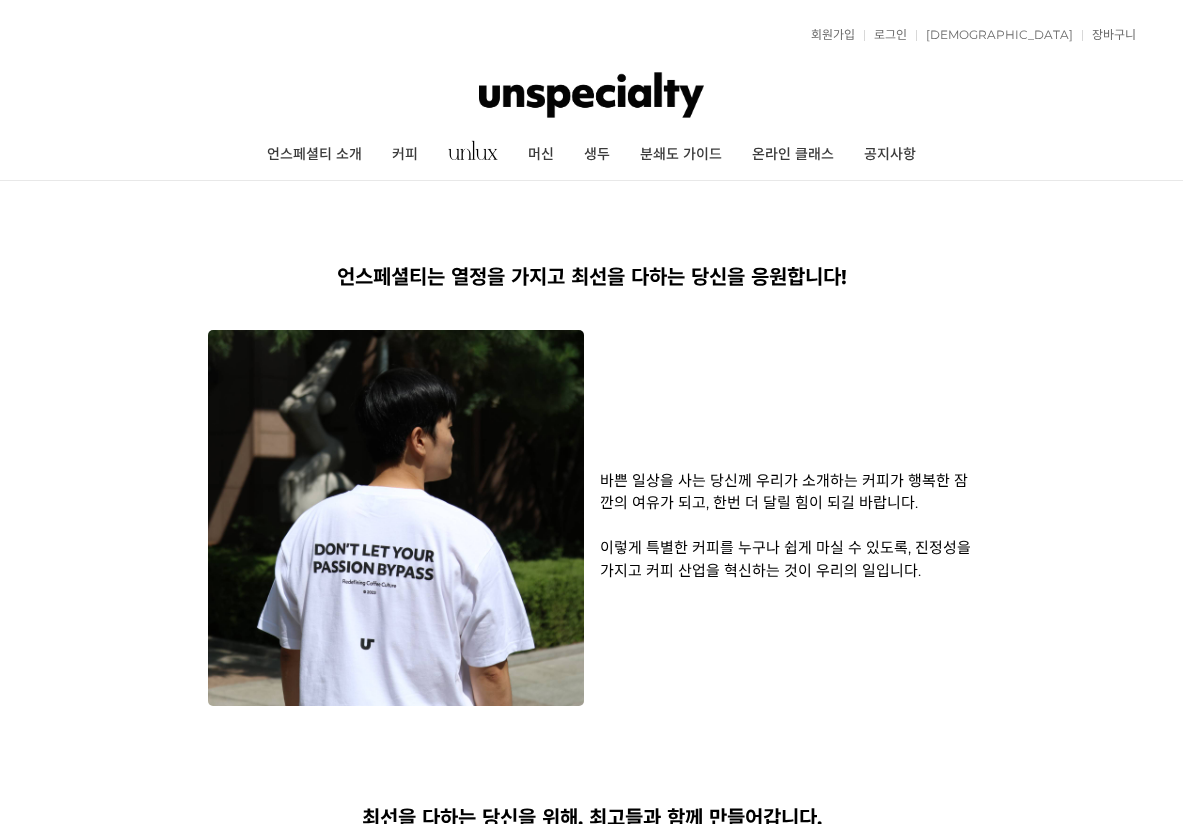 scroll, scrollTop: 0, scrollLeft: 0, axis: both 